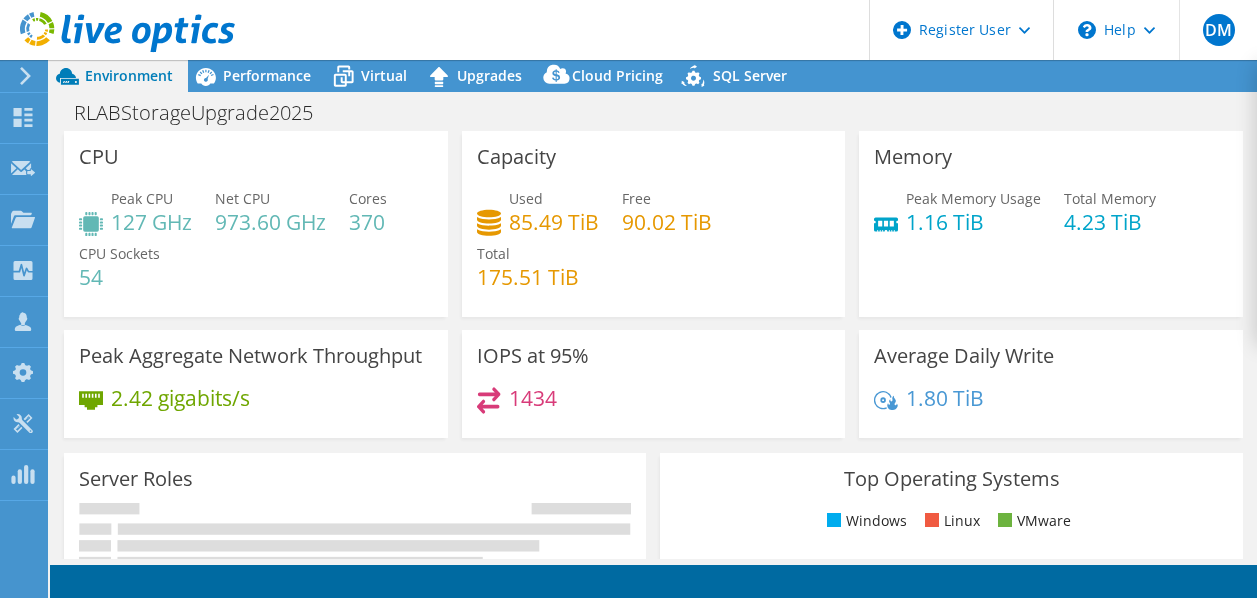 scroll, scrollTop: 0, scrollLeft: 0, axis: both 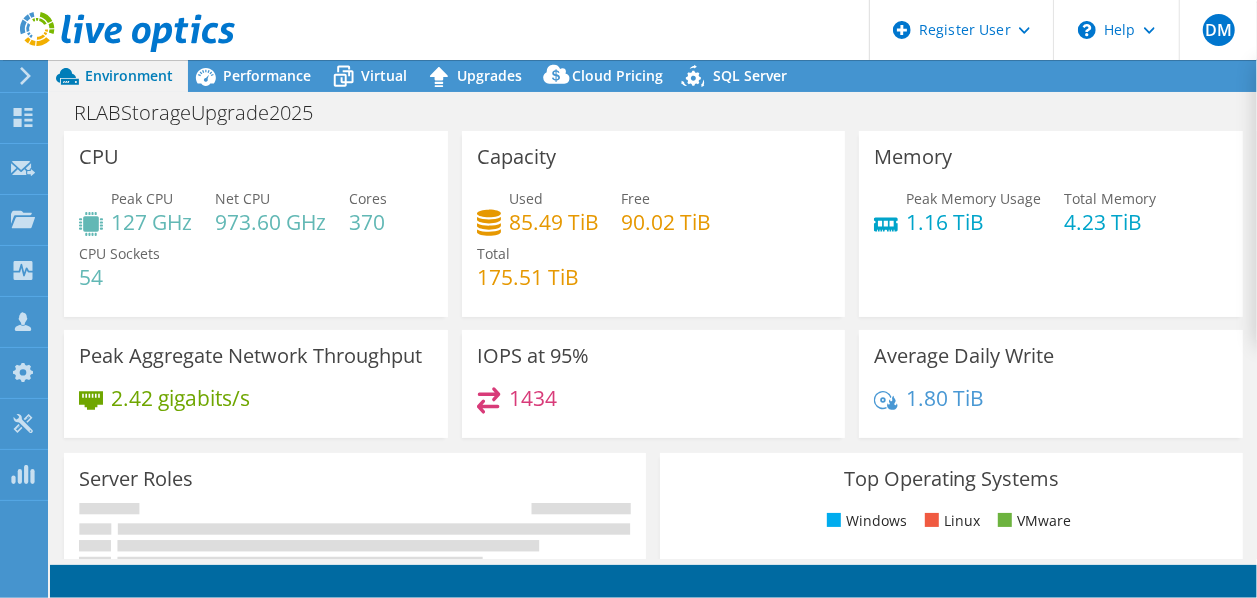 select on "USD" 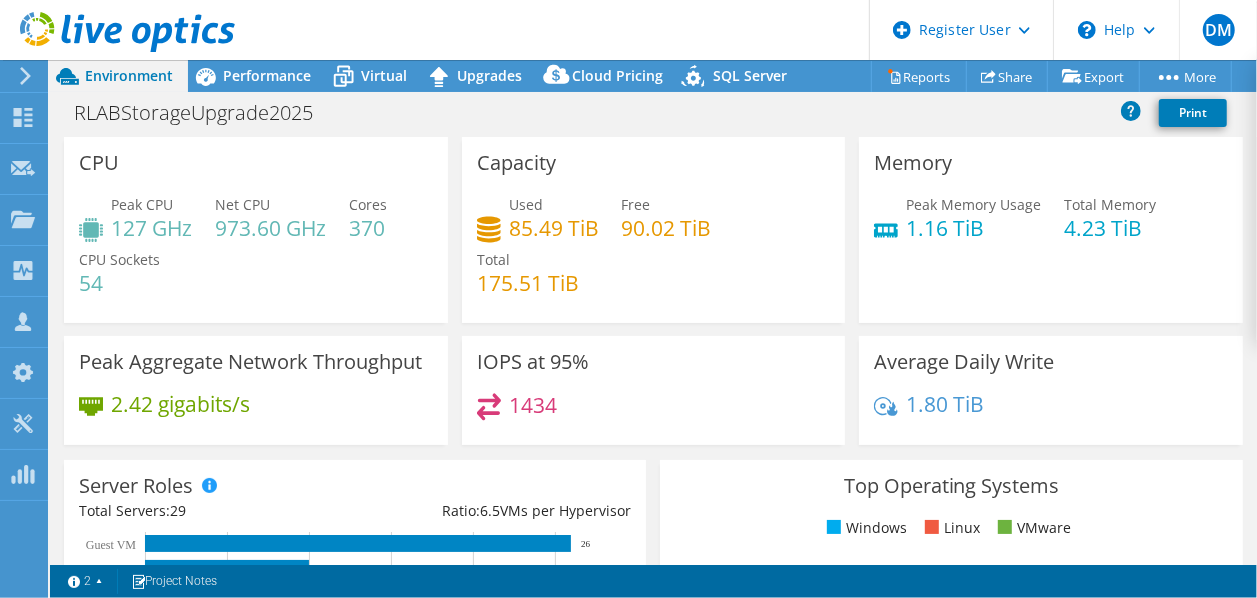 scroll, scrollTop: 0, scrollLeft: 0, axis: both 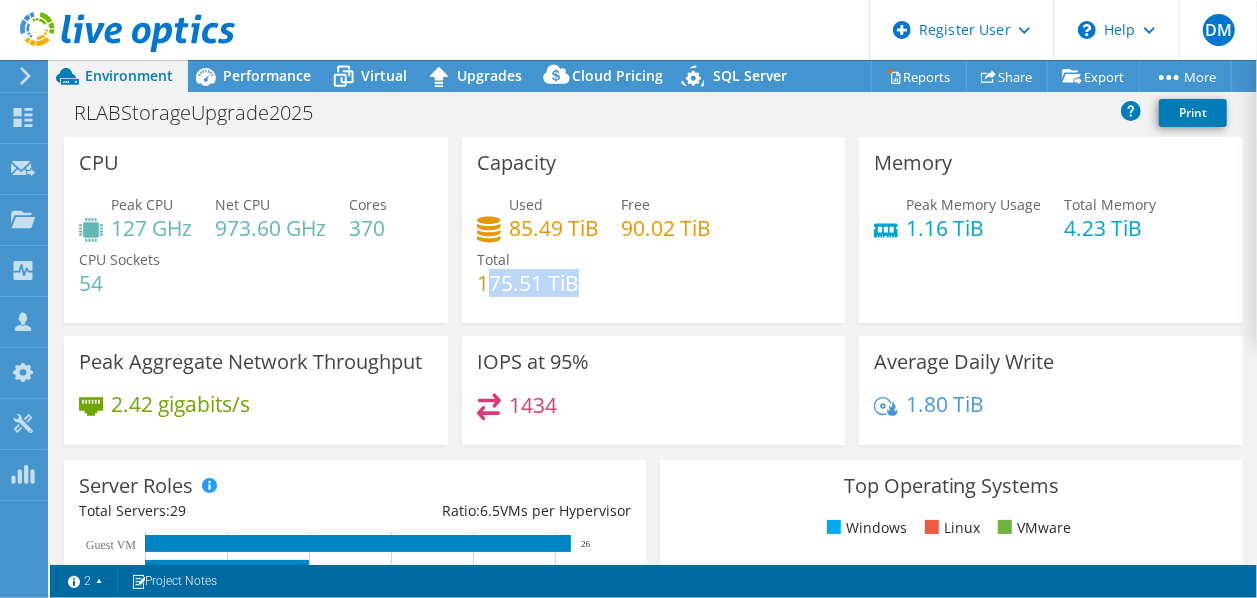 drag, startPoint x: 479, startPoint y: 278, endPoint x: 588, endPoint y: 283, distance: 109.11462 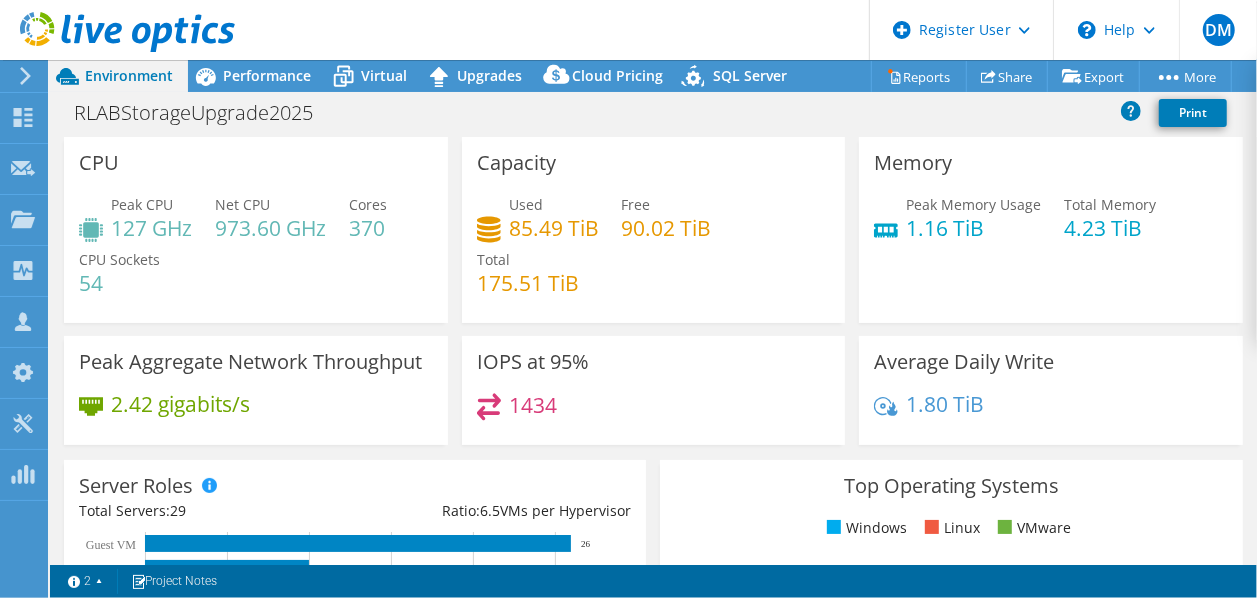 click on "Used
85.49 TiB
Free
90.02 TiB
Total
175.51 TiB" at bounding box center (654, 254) 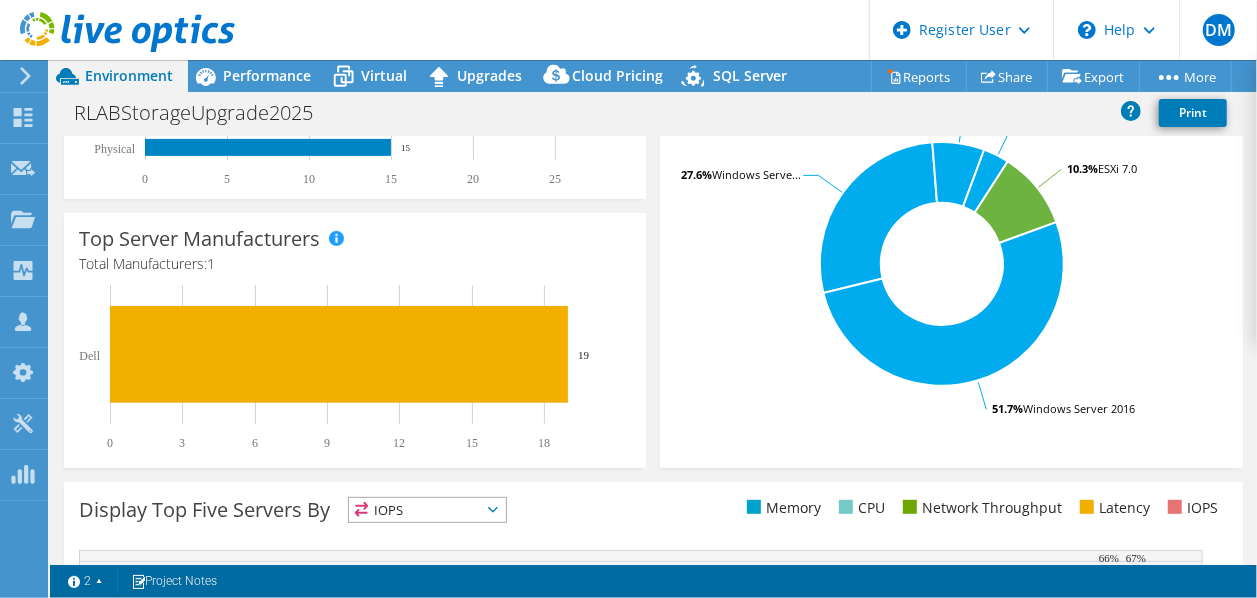 scroll, scrollTop: 399, scrollLeft: 0, axis: vertical 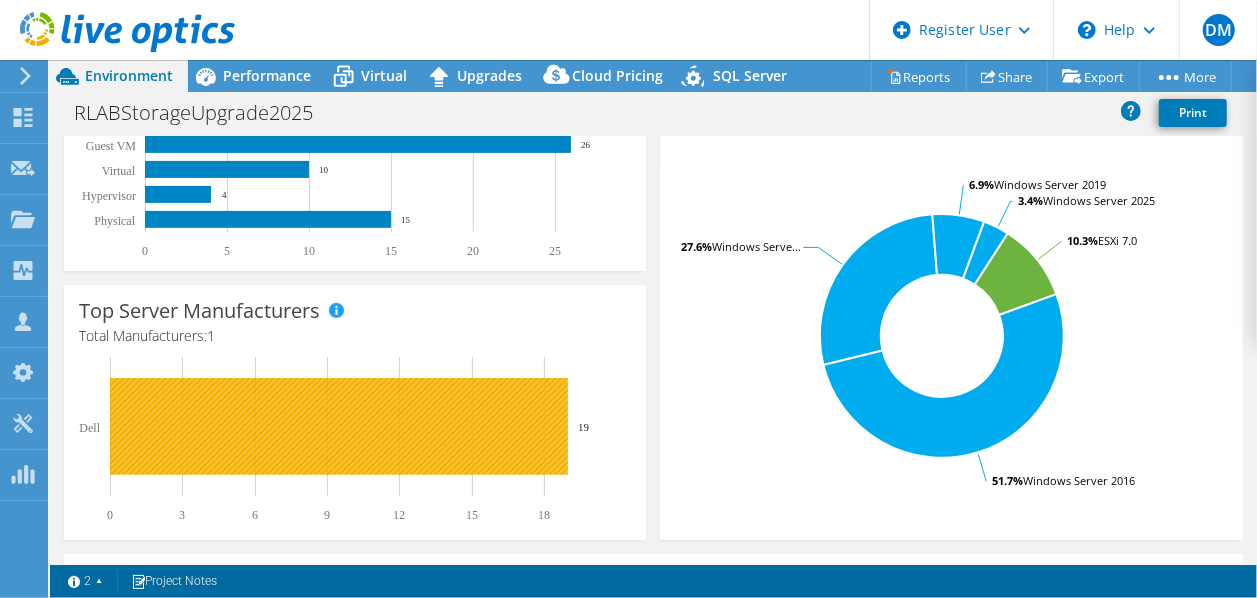 click on "19" 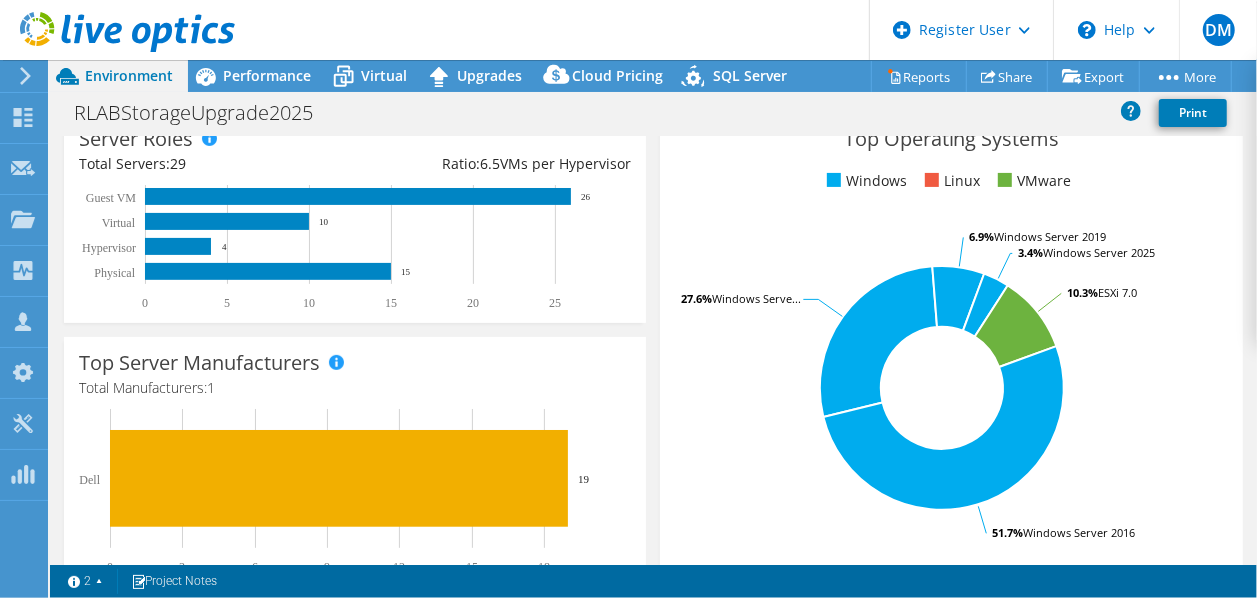 scroll, scrollTop: 0, scrollLeft: 0, axis: both 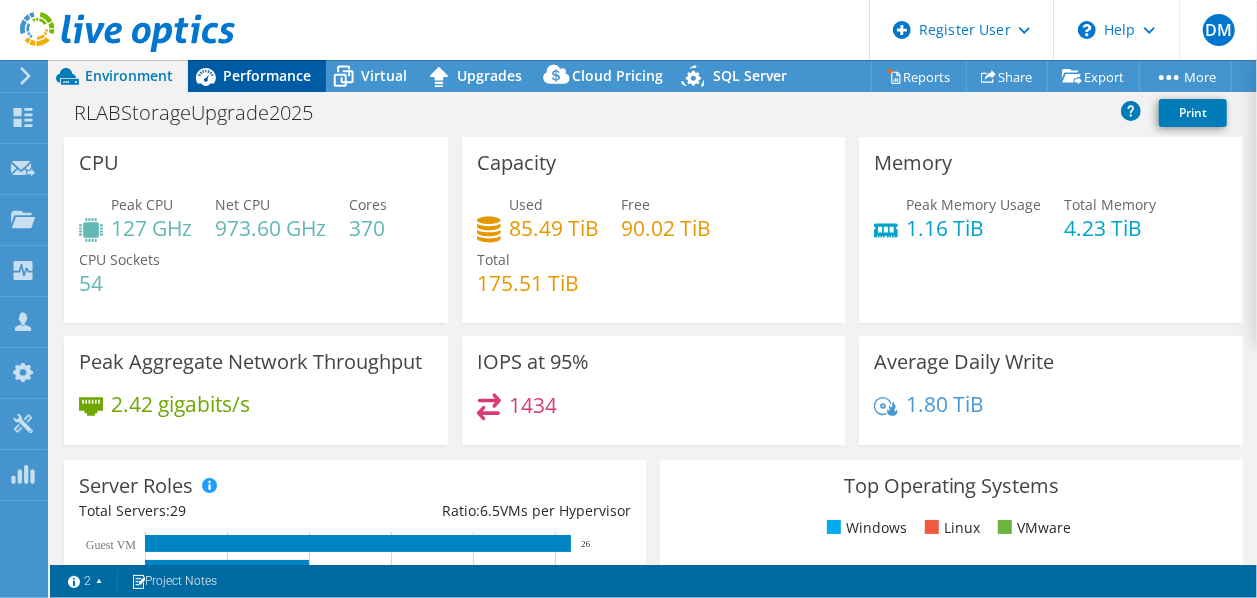 click on "Performance" at bounding box center (267, 75) 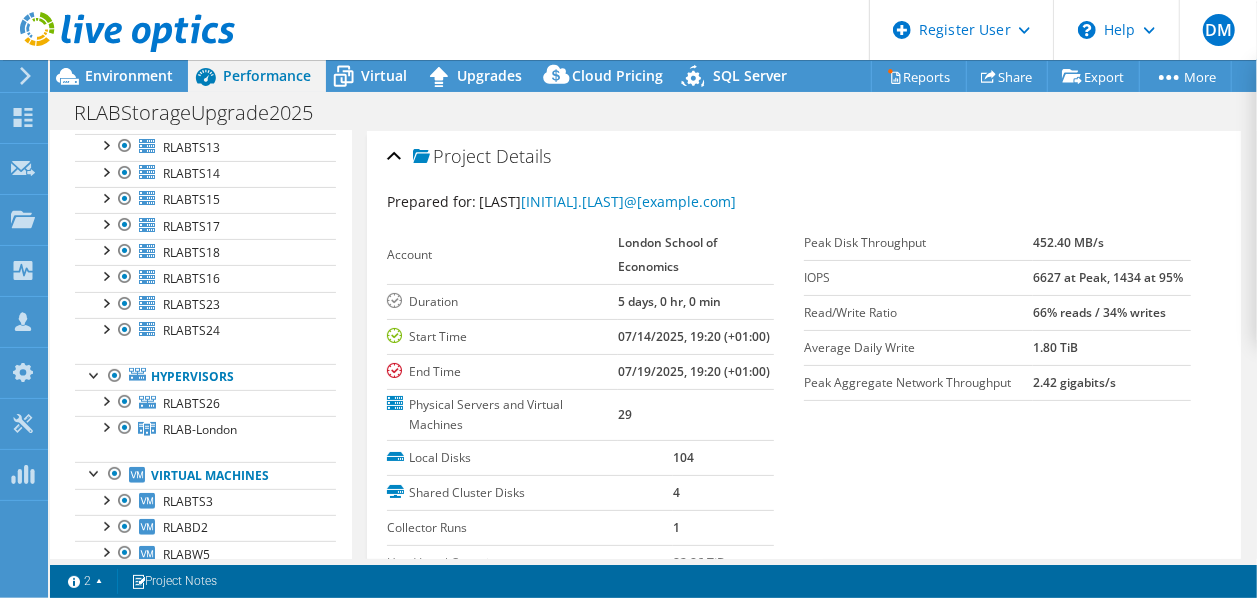 scroll, scrollTop: 361, scrollLeft: 0, axis: vertical 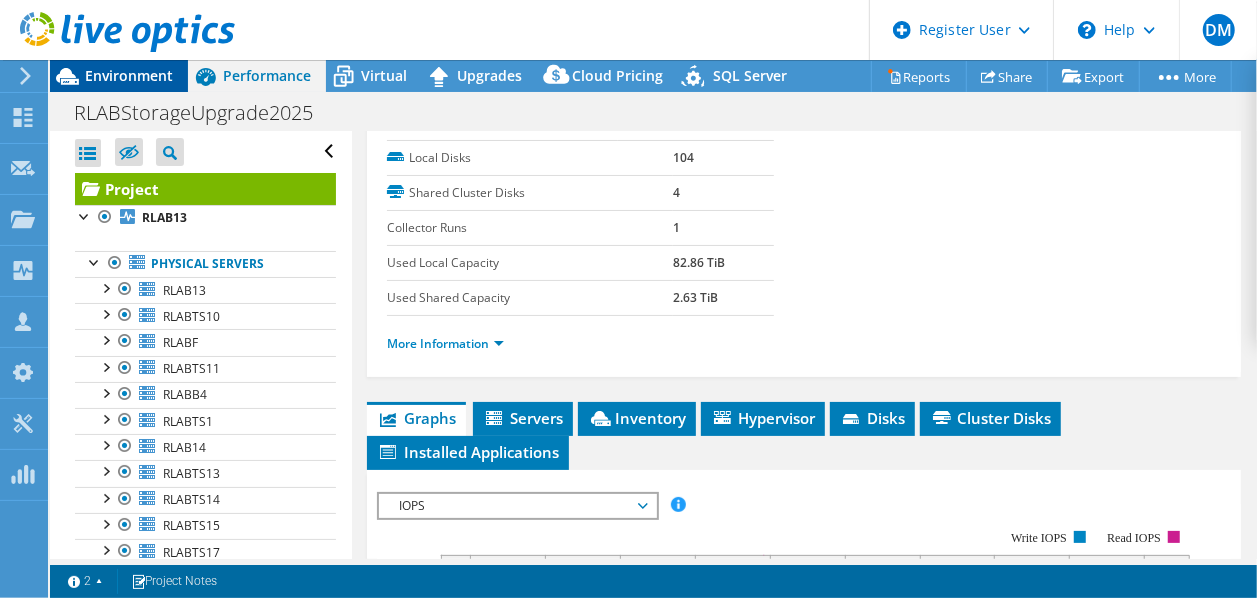 click on "Environment" at bounding box center (119, 76) 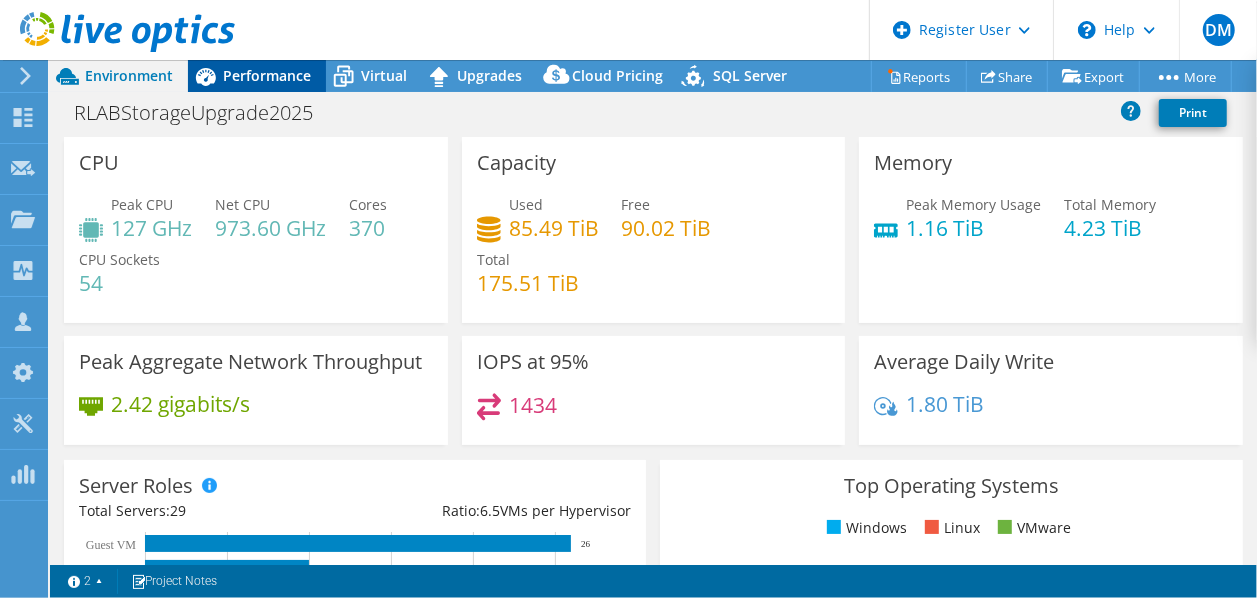 click on "Performance" at bounding box center (267, 75) 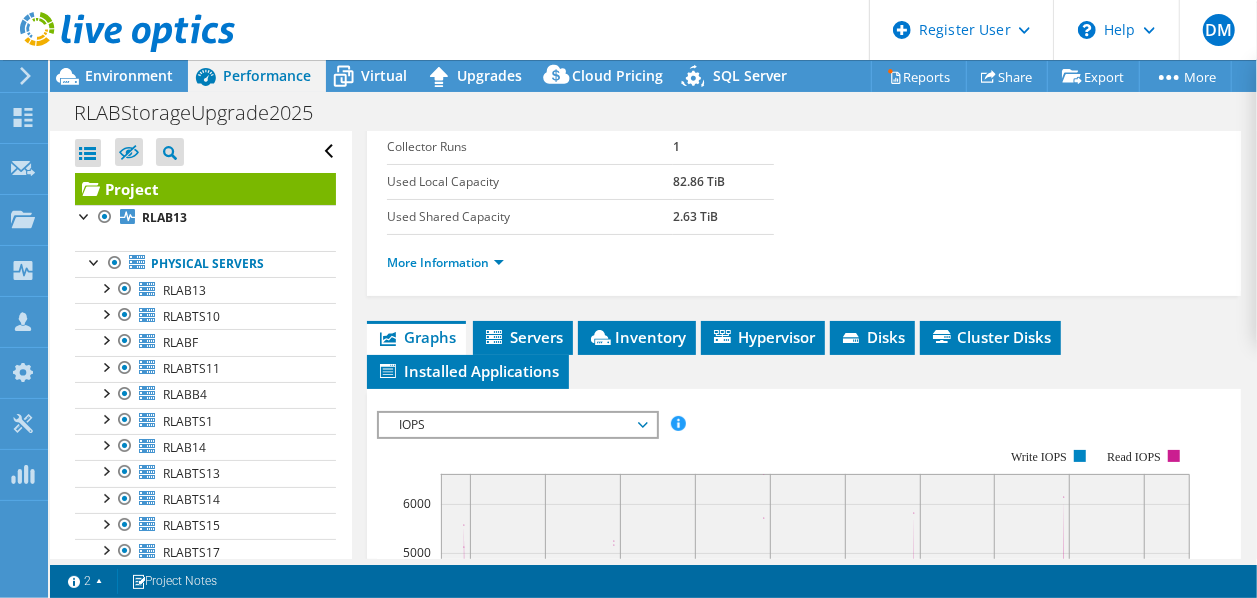 scroll, scrollTop: 399, scrollLeft: 0, axis: vertical 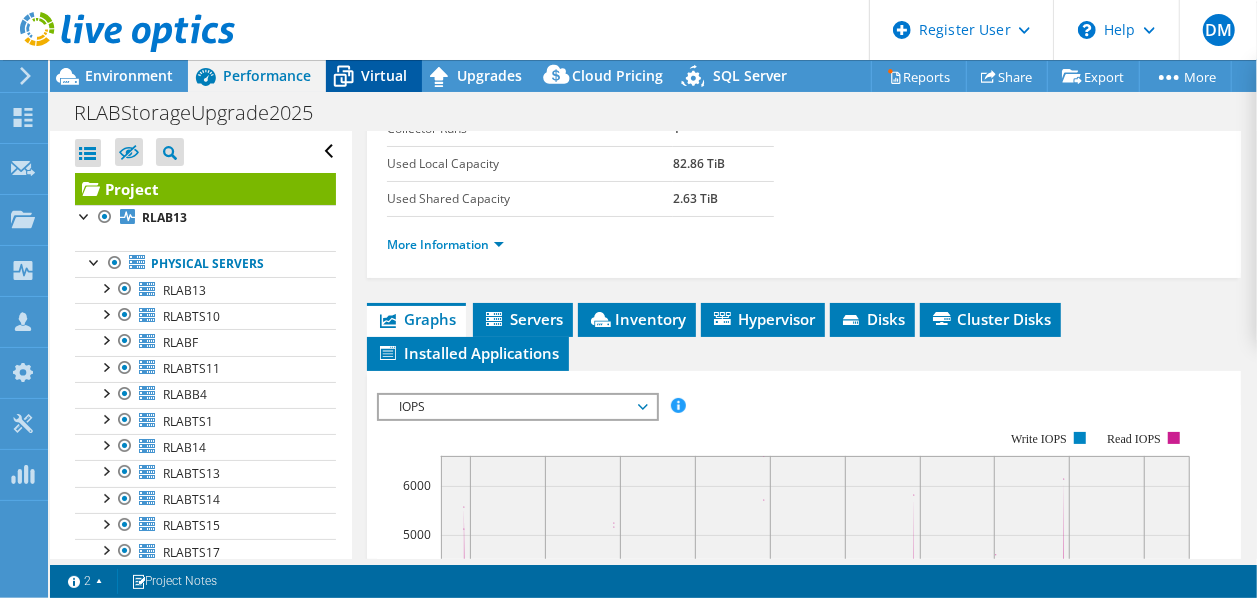 click on "Virtual" at bounding box center [384, 75] 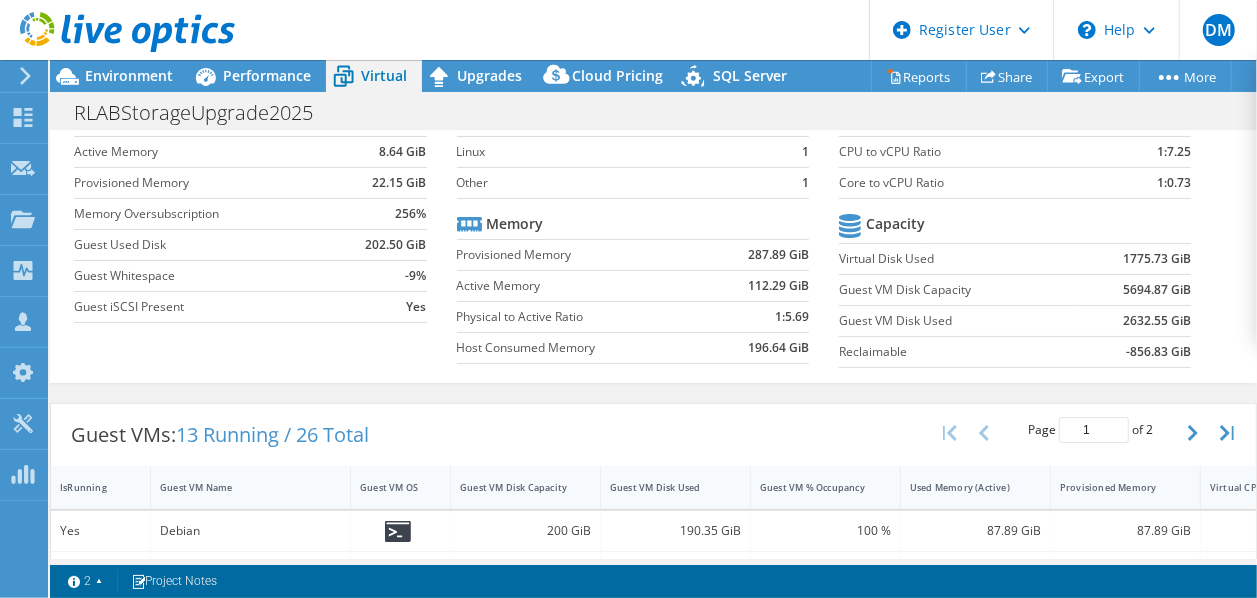 scroll, scrollTop: 100, scrollLeft: 0, axis: vertical 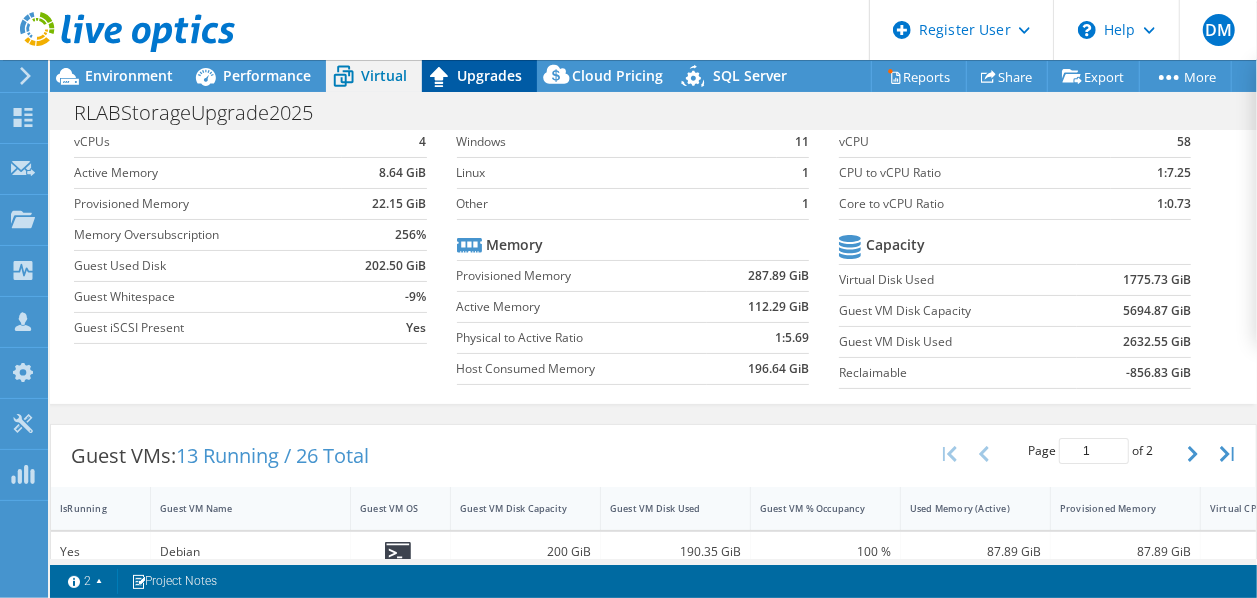 click on "Upgrades" at bounding box center (489, 75) 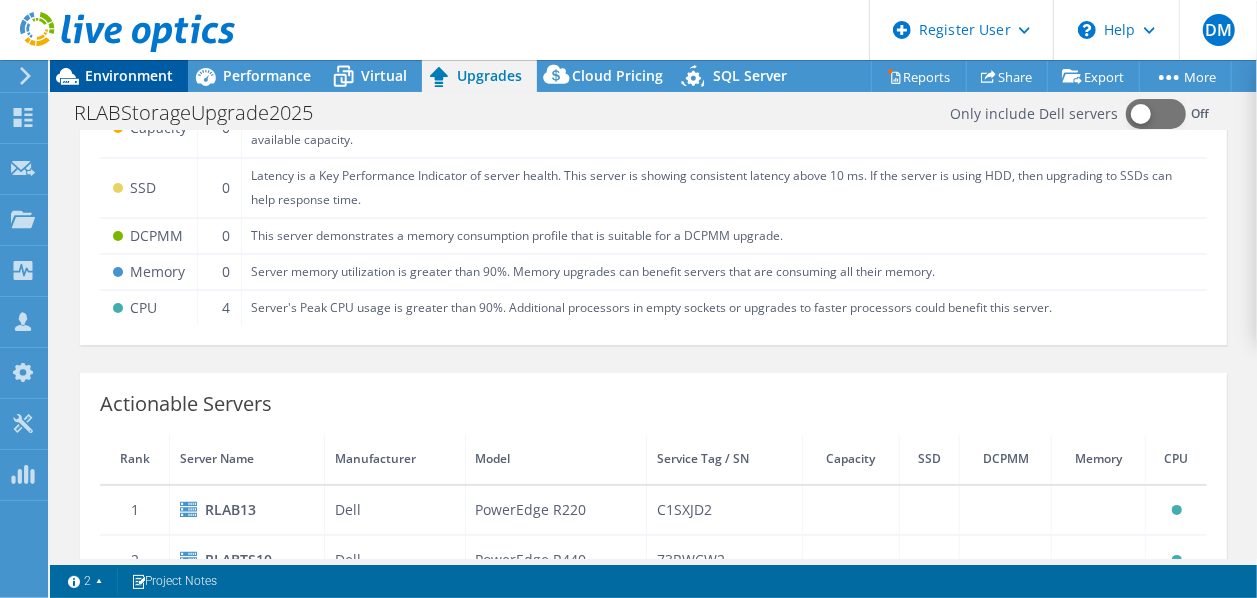 click on "Environment" at bounding box center [119, 76] 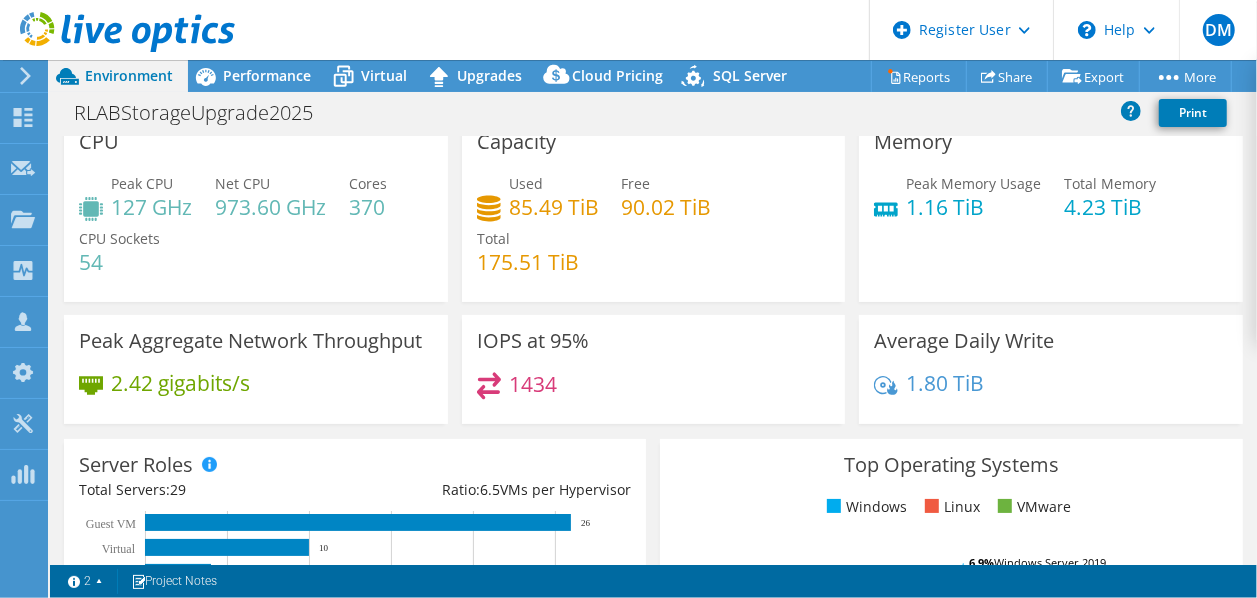 scroll, scrollTop: 0, scrollLeft: 0, axis: both 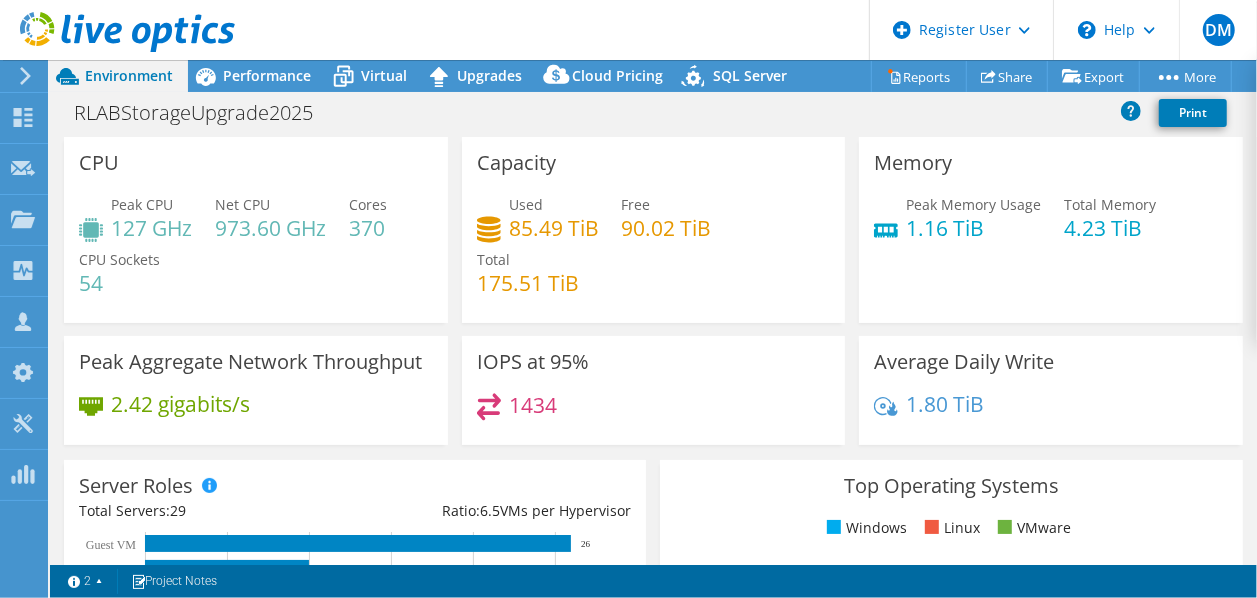 click on "1434" at bounding box center (654, 414) 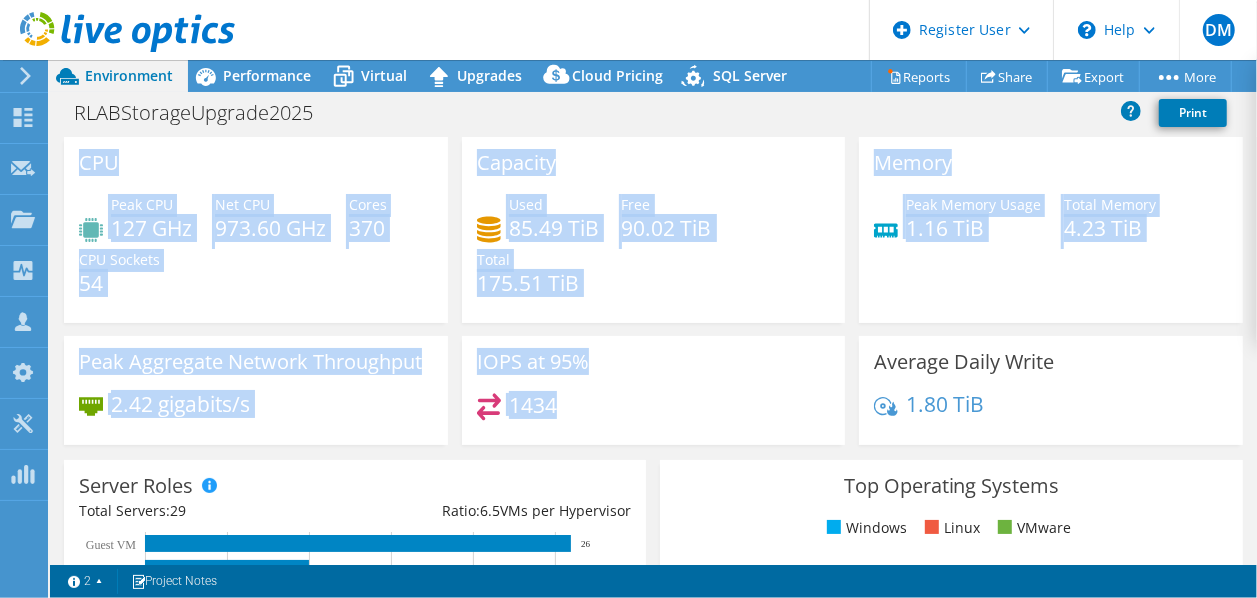 drag, startPoint x: 552, startPoint y: 405, endPoint x: 66, endPoint y: 168, distance: 540.7079 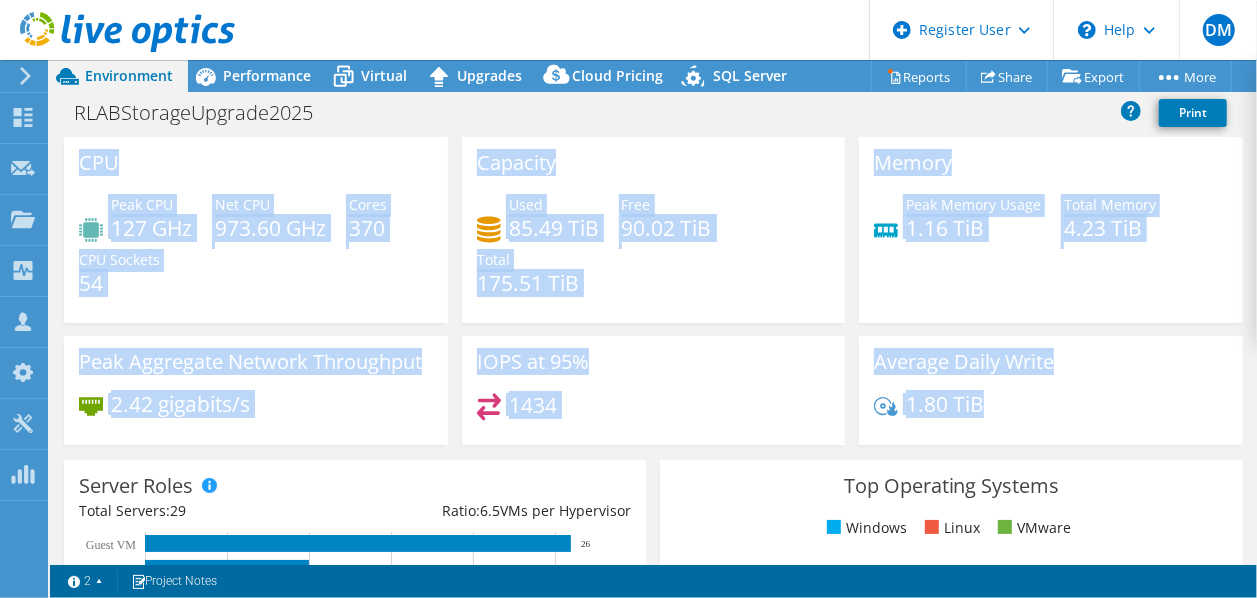 drag, startPoint x: 80, startPoint y: 164, endPoint x: 1109, endPoint y: 405, distance: 1056.8453 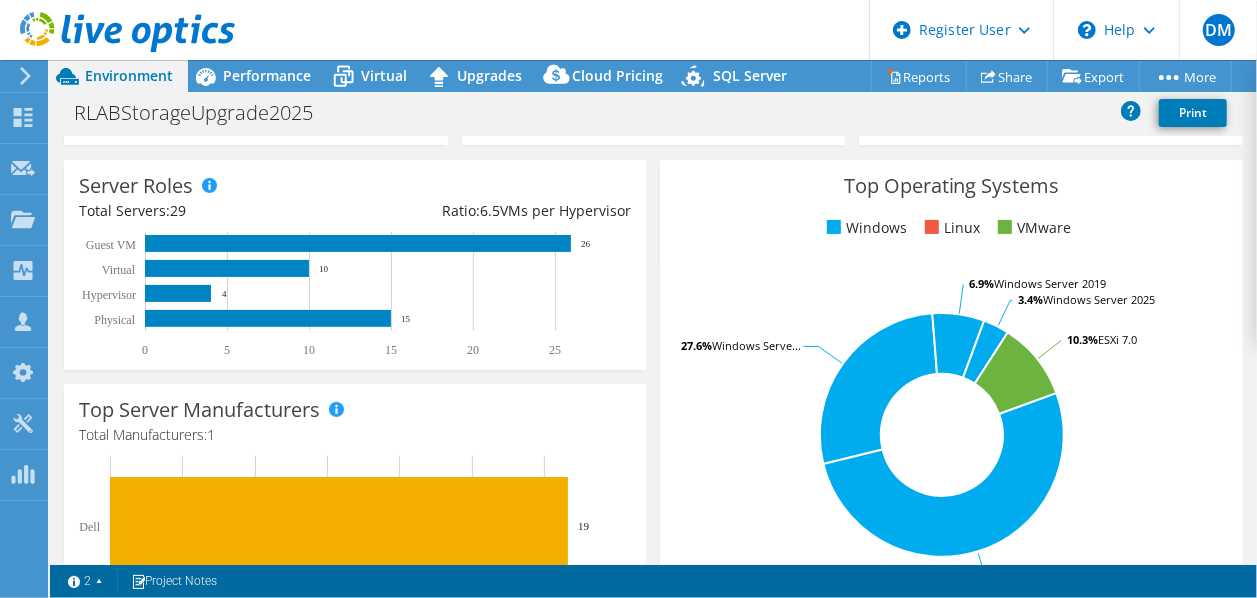 scroll, scrollTop: 0, scrollLeft: 0, axis: both 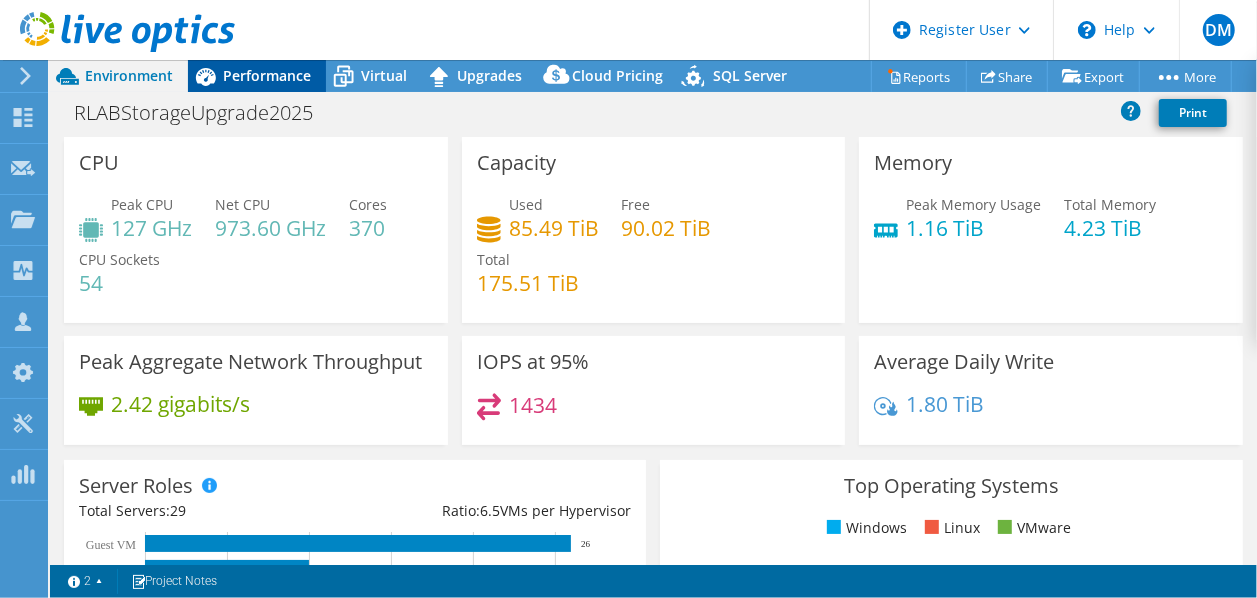 click on "Performance" at bounding box center (267, 75) 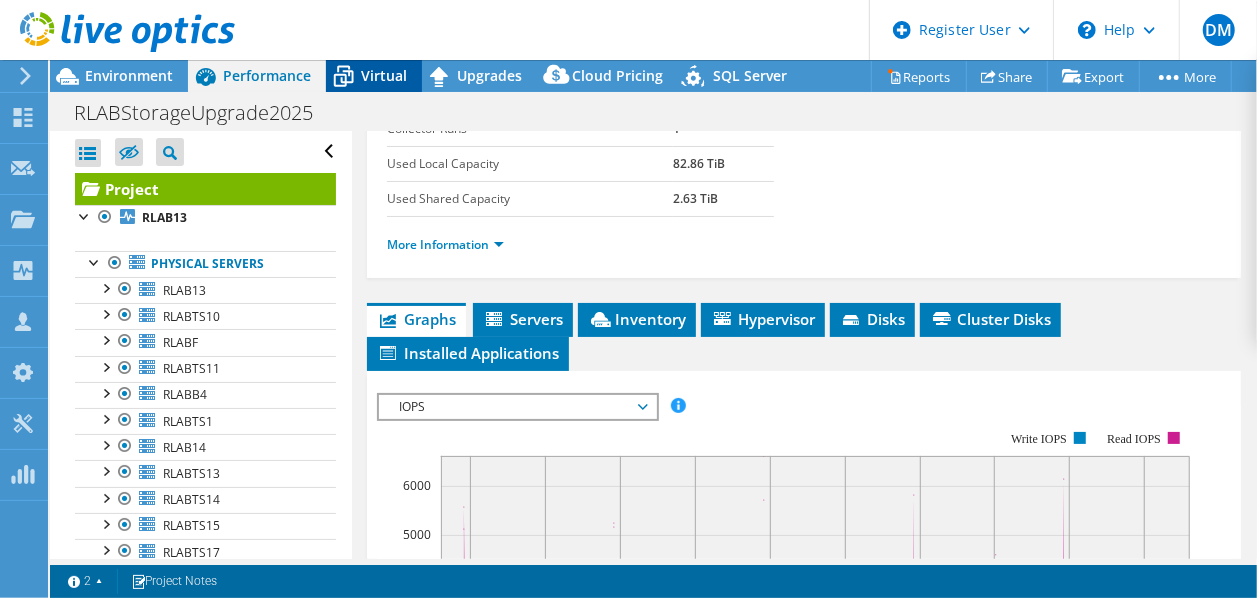 click on "Virtual" at bounding box center (384, 75) 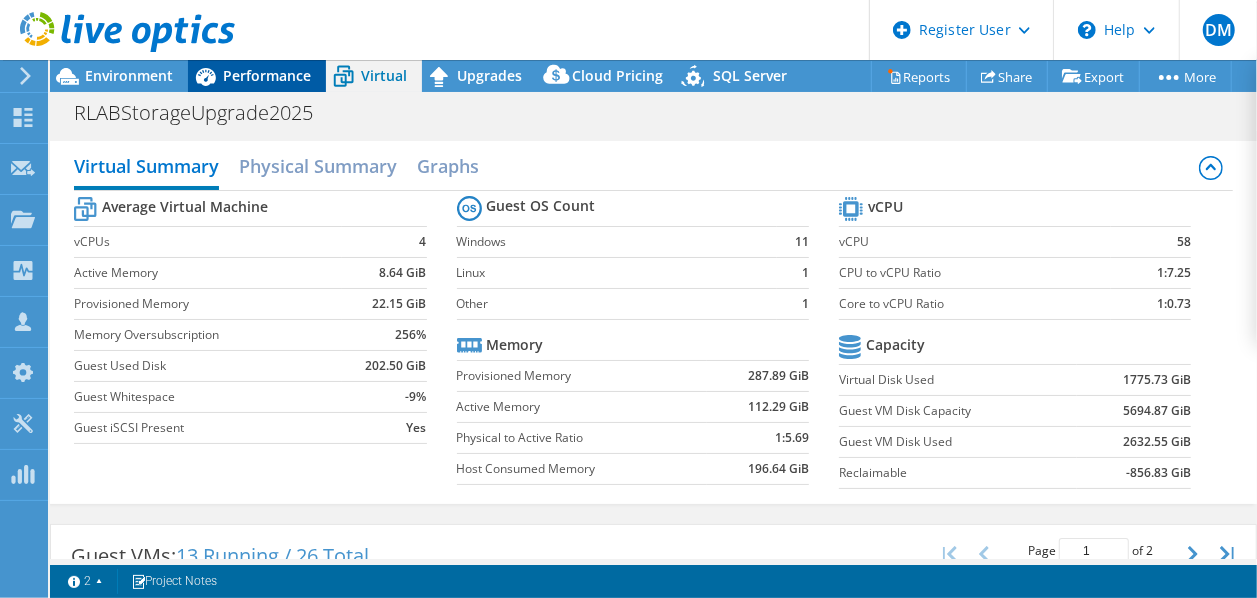 click on "Performance" at bounding box center [267, 75] 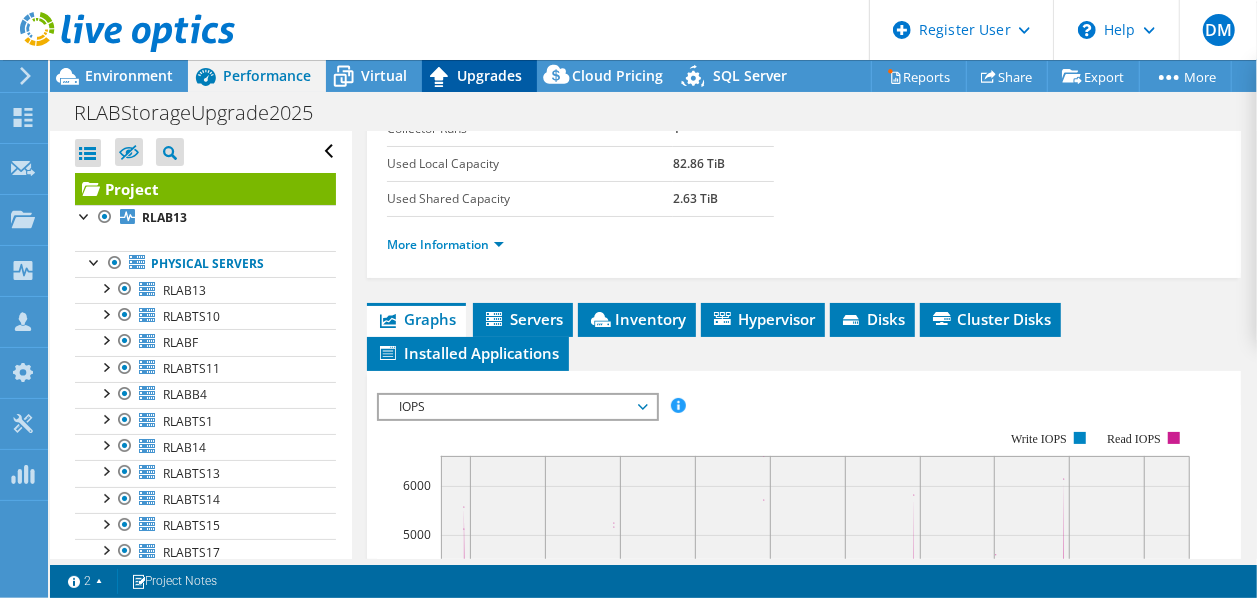 click on "Upgrades" at bounding box center [489, 75] 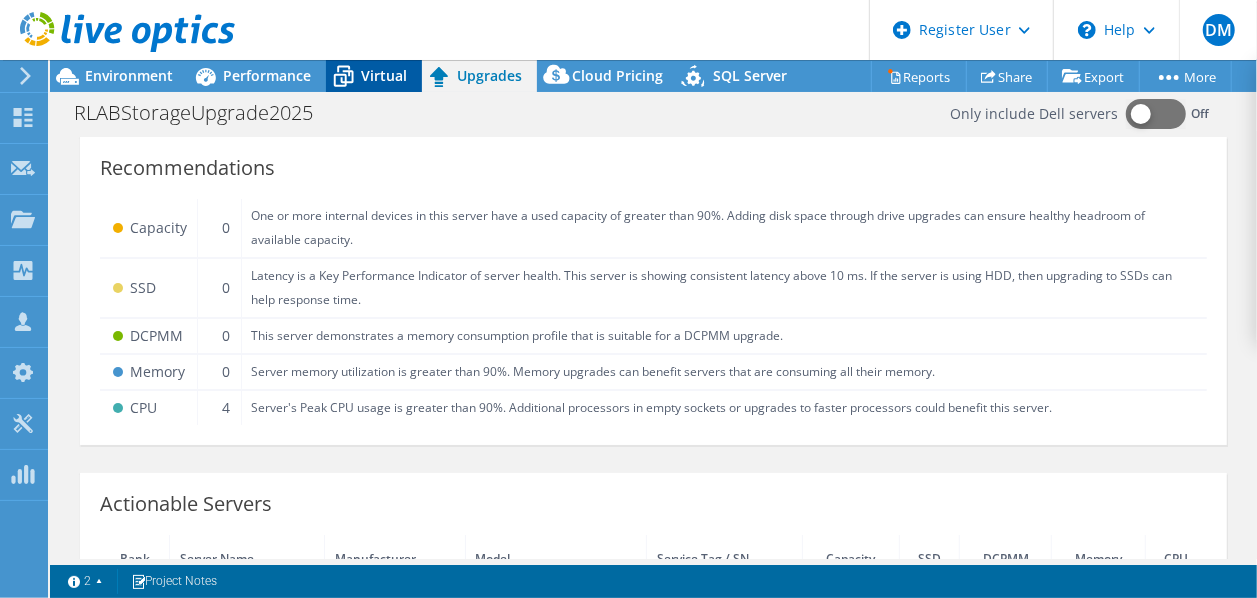 click 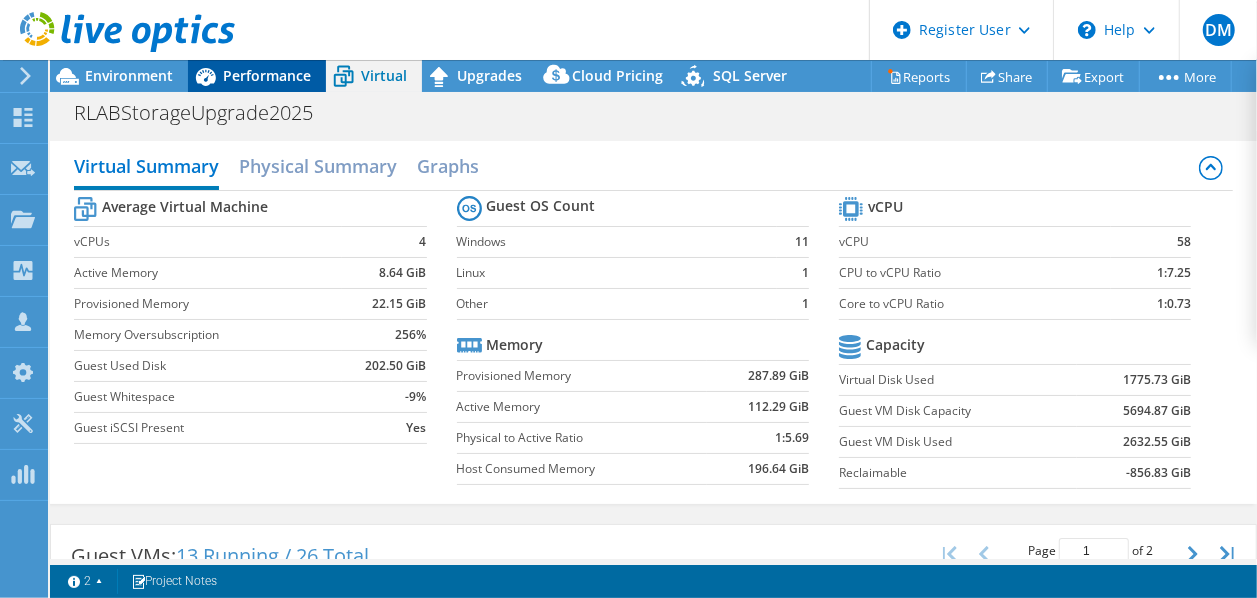 click on "Performance" at bounding box center (257, 76) 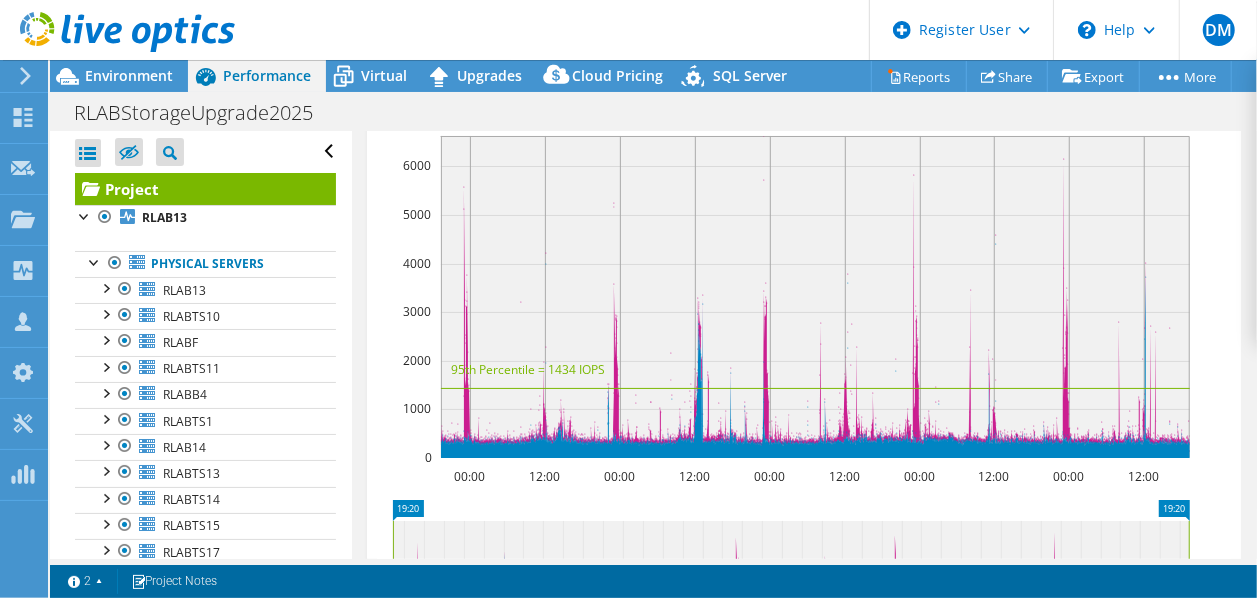 scroll, scrollTop: 700, scrollLeft: 0, axis: vertical 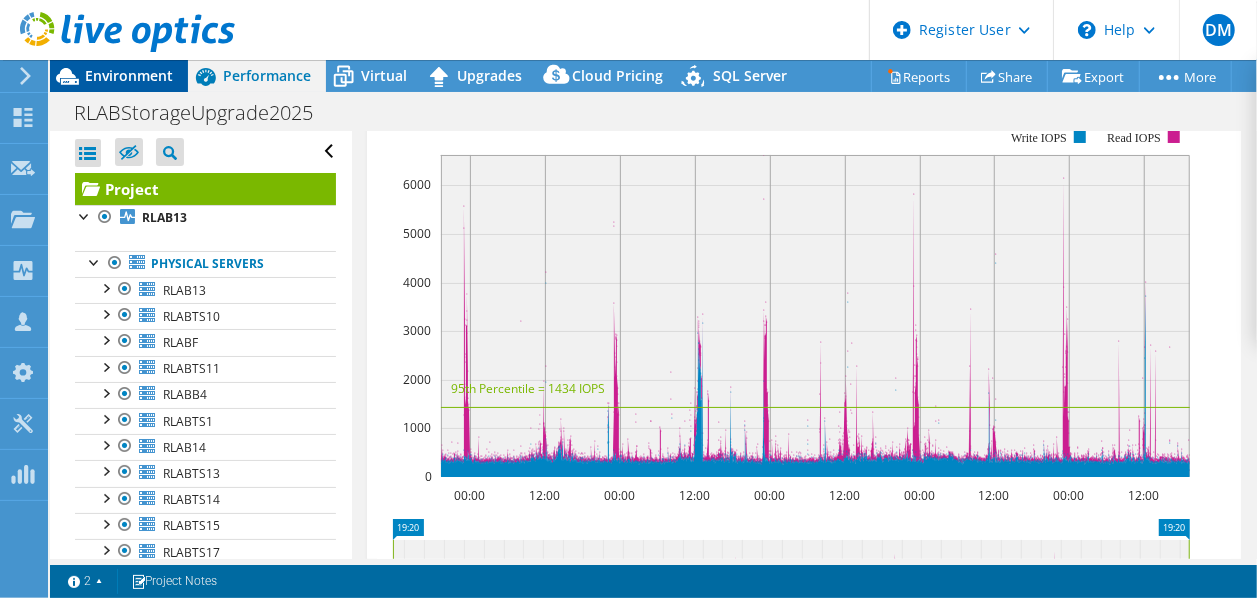 click on "Environment" at bounding box center (129, 75) 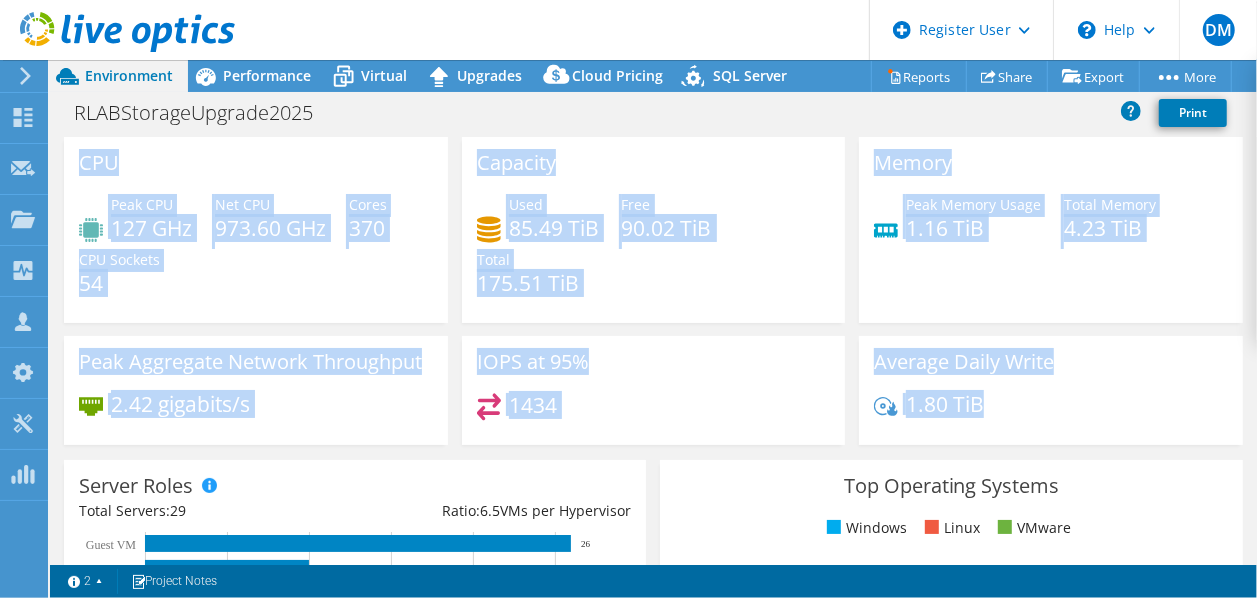 drag, startPoint x: 79, startPoint y: 160, endPoint x: 1035, endPoint y: 401, distance: 985.90924 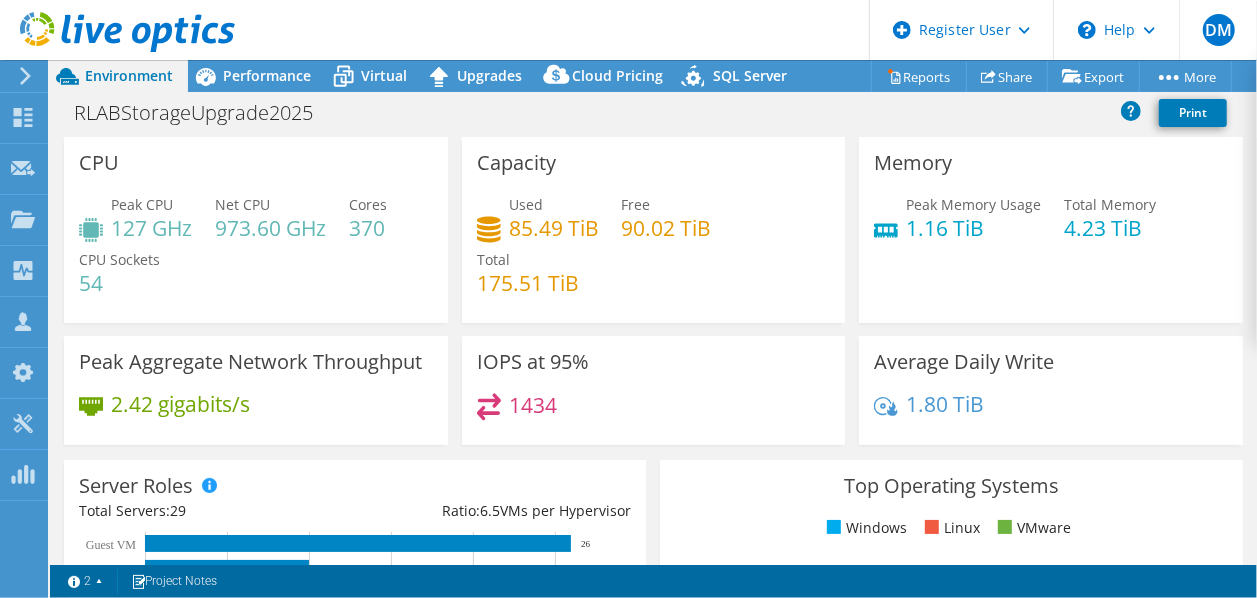 click on "CPU
Peak CPU
127 GHz
Net CPU
973.60 GHz
Cores
370
CPU Sockets
54" at bounding box center (256, 230) 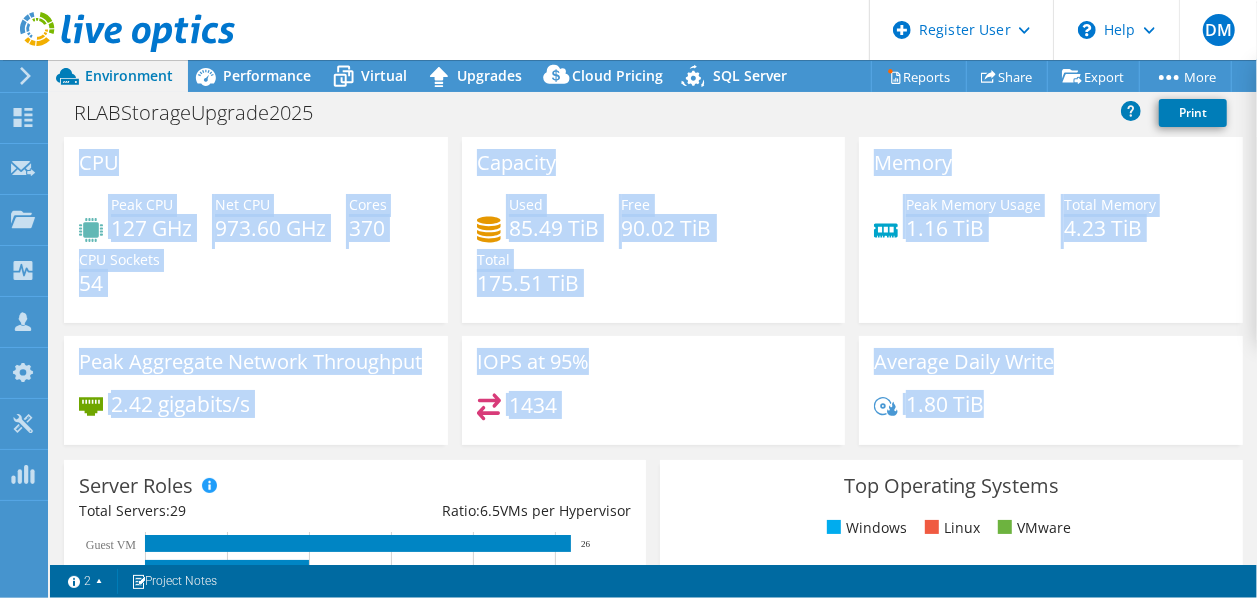drag, startPoint x: 82, startPoint y: 162, endPoint x: 1012, endPoint y: 410, distance: 962.49884 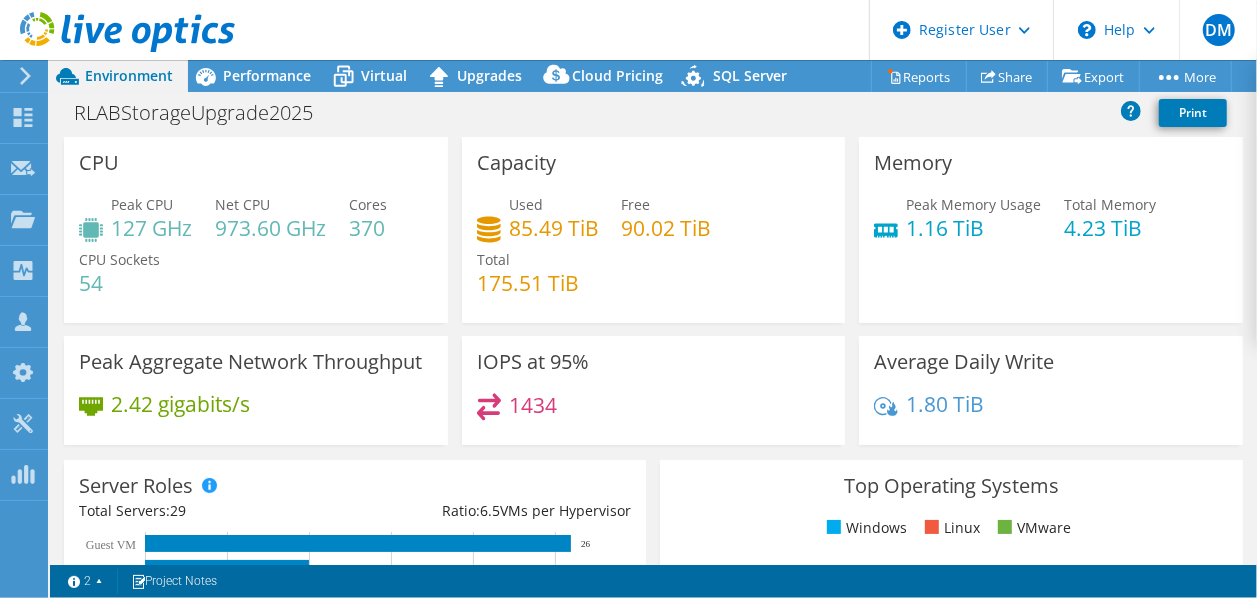 click on "1.80 TiB" at bounding box center (1051, 414) 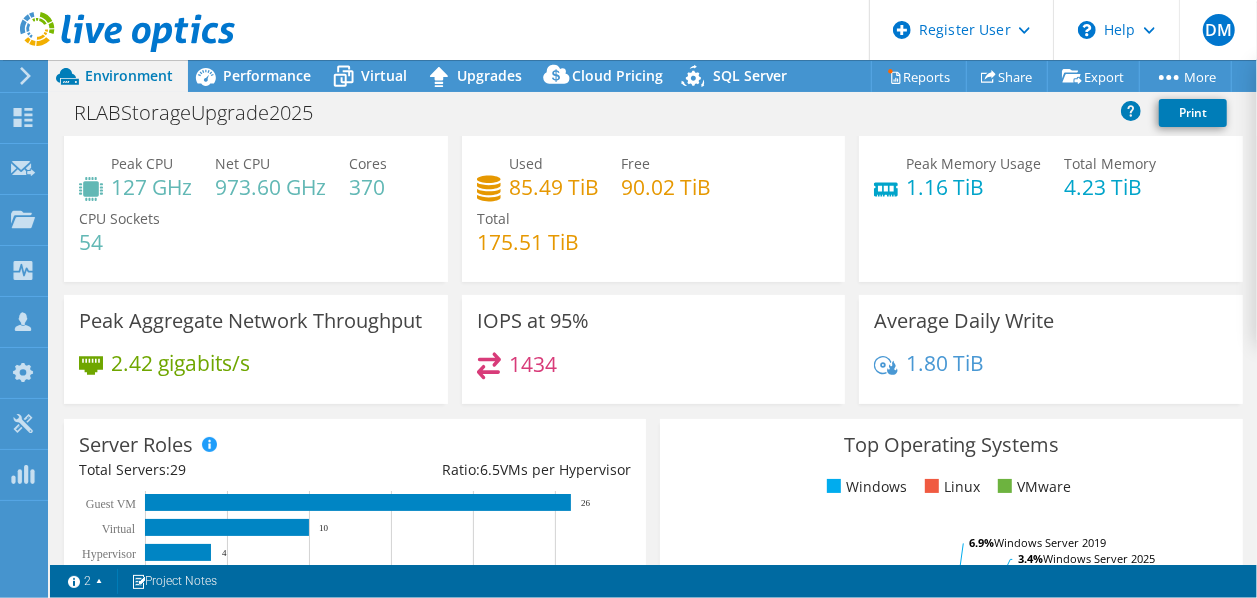 scroll, scrollTop: 0, scrollLeft: 0, axis: both 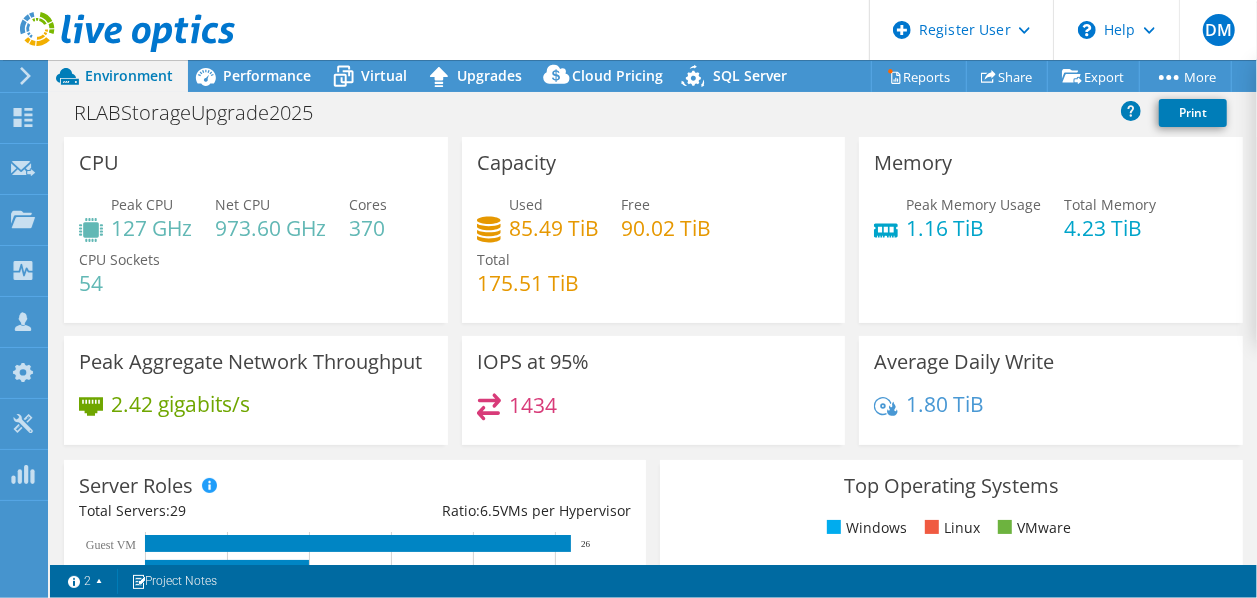 click on "Used
85.49 TiB
Free
90.02 TiB
Total
175.51 TiB" at bounding box center [654, 254] 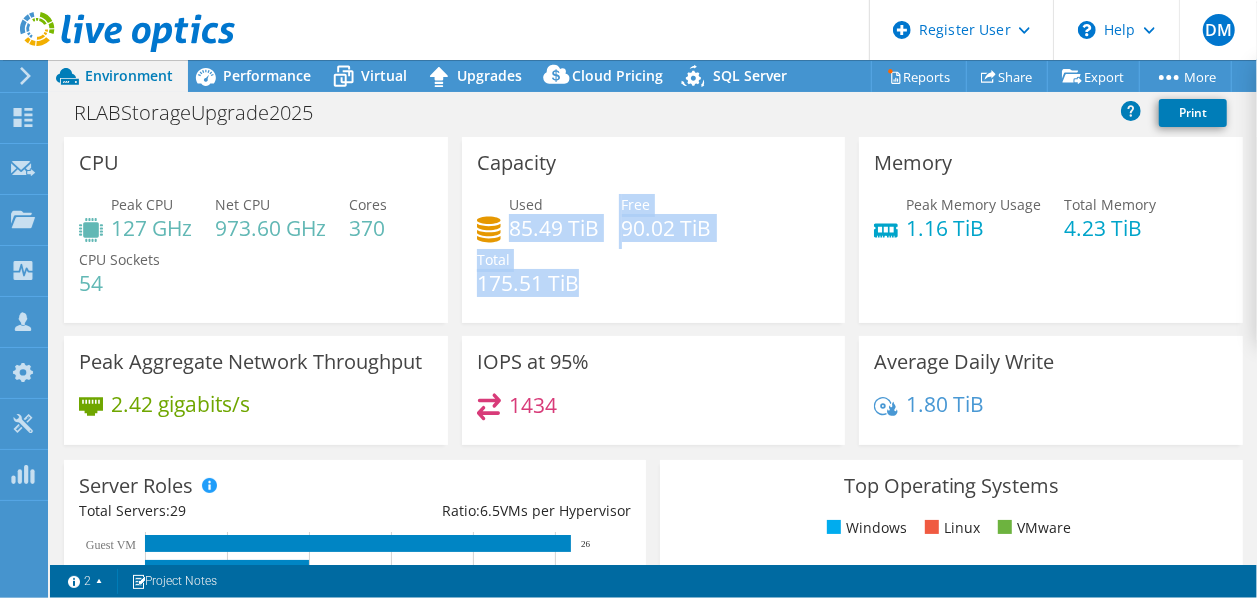 drag, startPoint x: 506, startPoint y: 225, endPoint x: 578, endPoint y: 294, distance: 99.724625 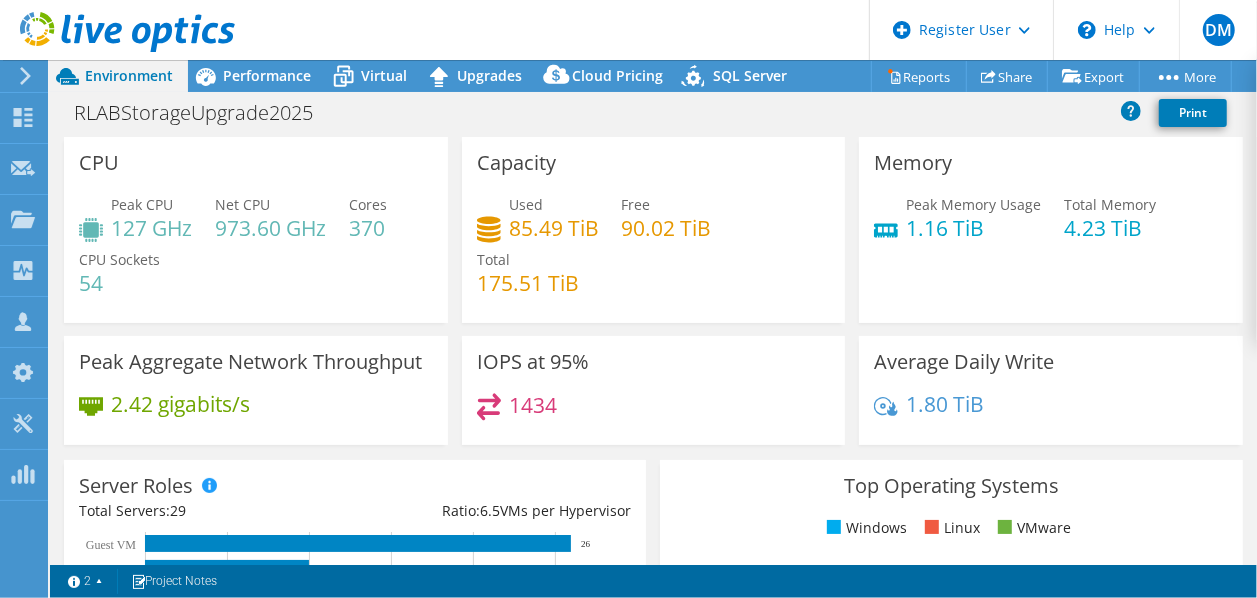 click on "Used
85.49 TiB
Free
90.02 TiB
Total
175.51 TiB" at bounding box center (654, 254) 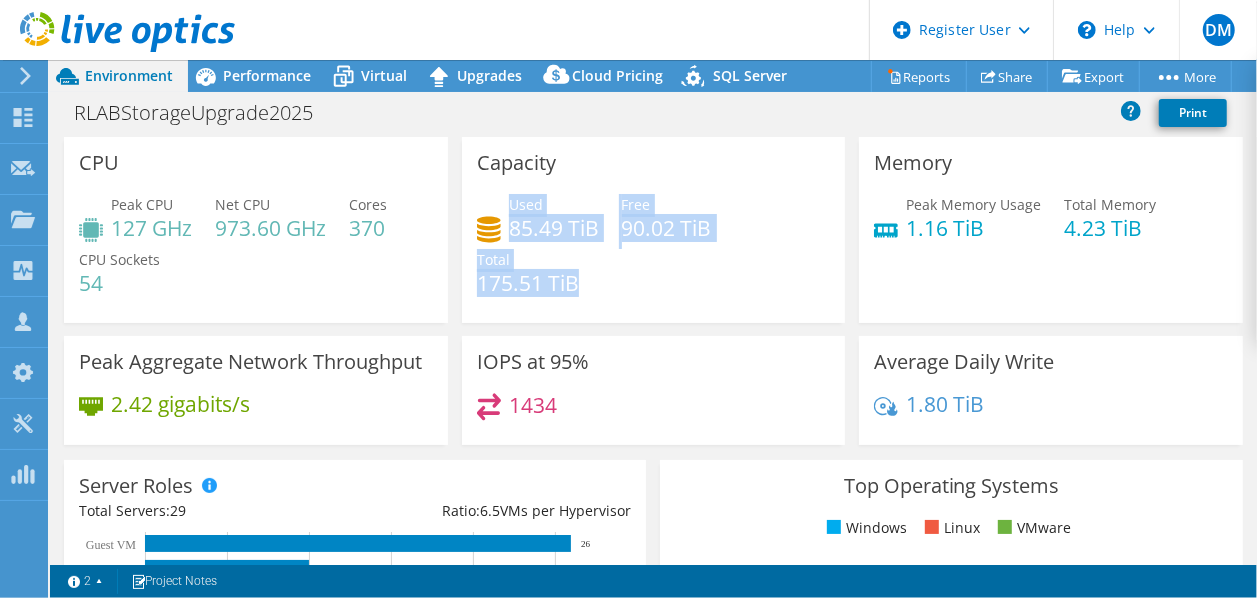 drag, startPoint x: 581, startPoint y: 291, endPoint x: 503, endPoint y: 195, distance: 123.69317 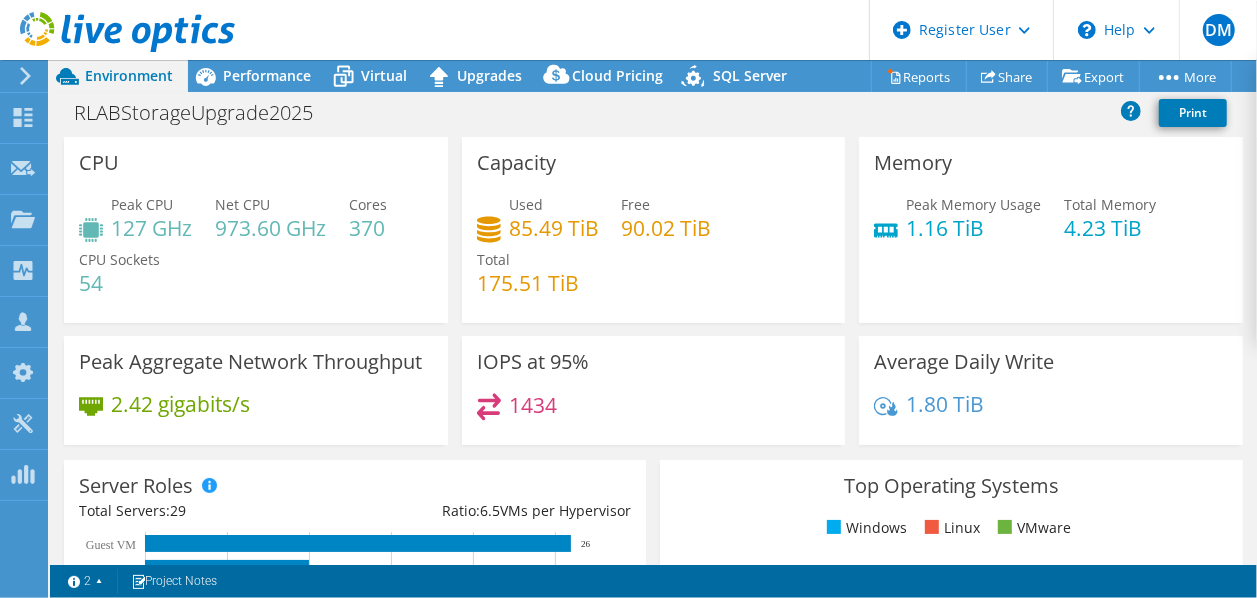 click on "Used
85.49 TiB
Free
90.02 TiB
Total
175.51 TiB" at bounding box center (654, 254) 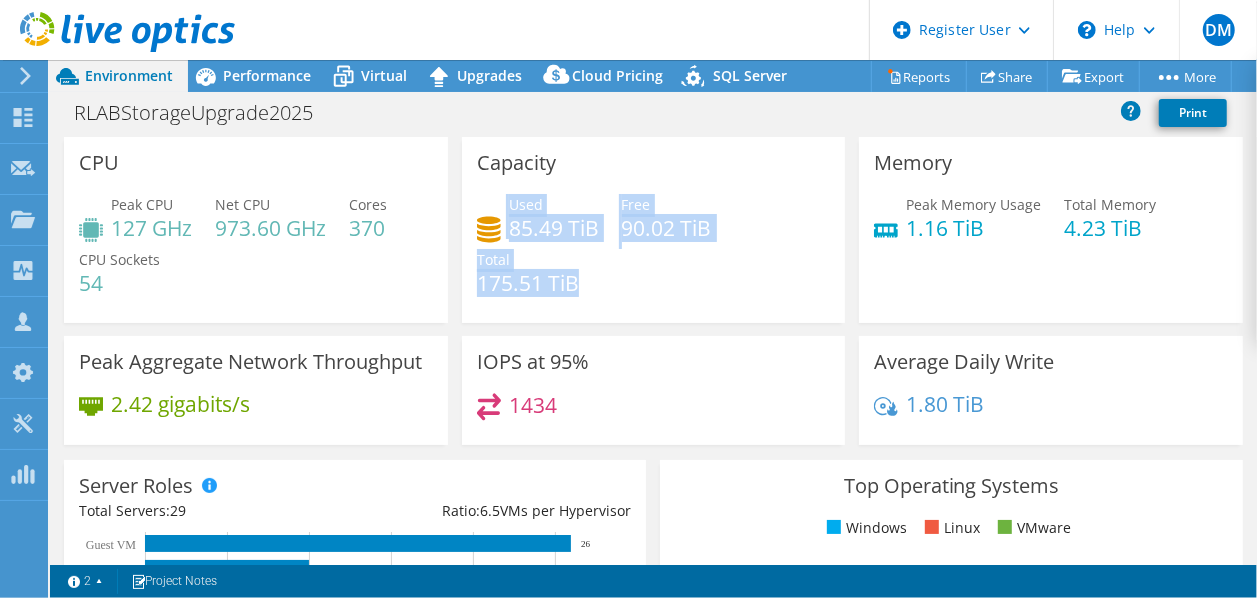 drag, startPoint x: 588, startPoint y: 285, endPoint x: 499, endPoint y: 192, distance: 128.72452 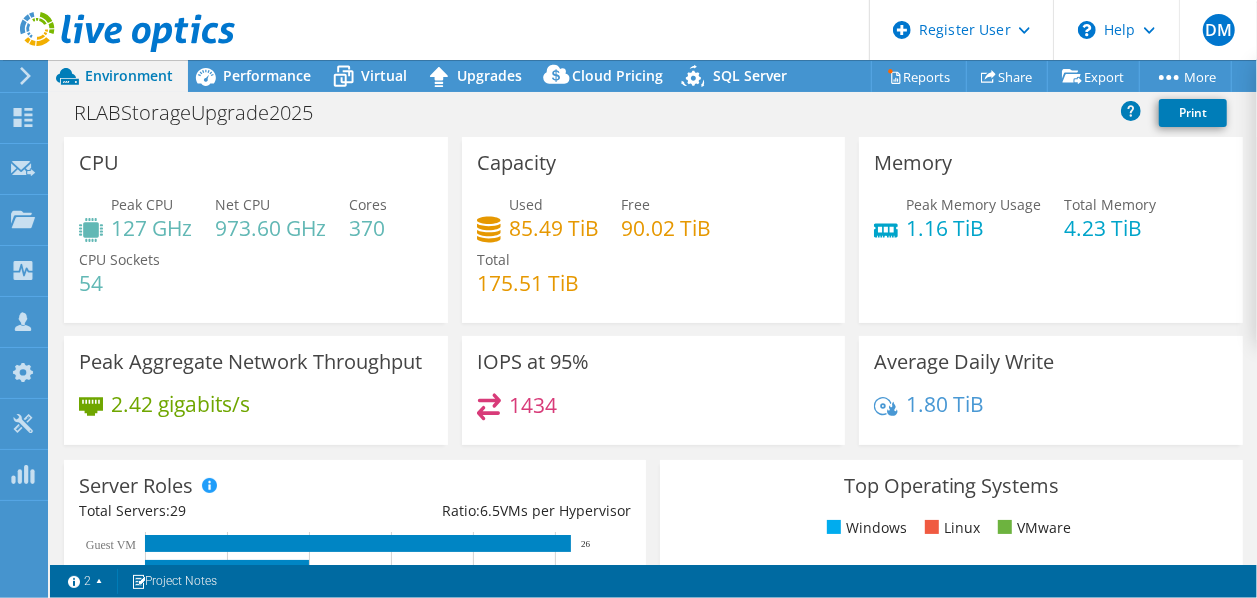 click on "Used" at bounding box center (526, 204) 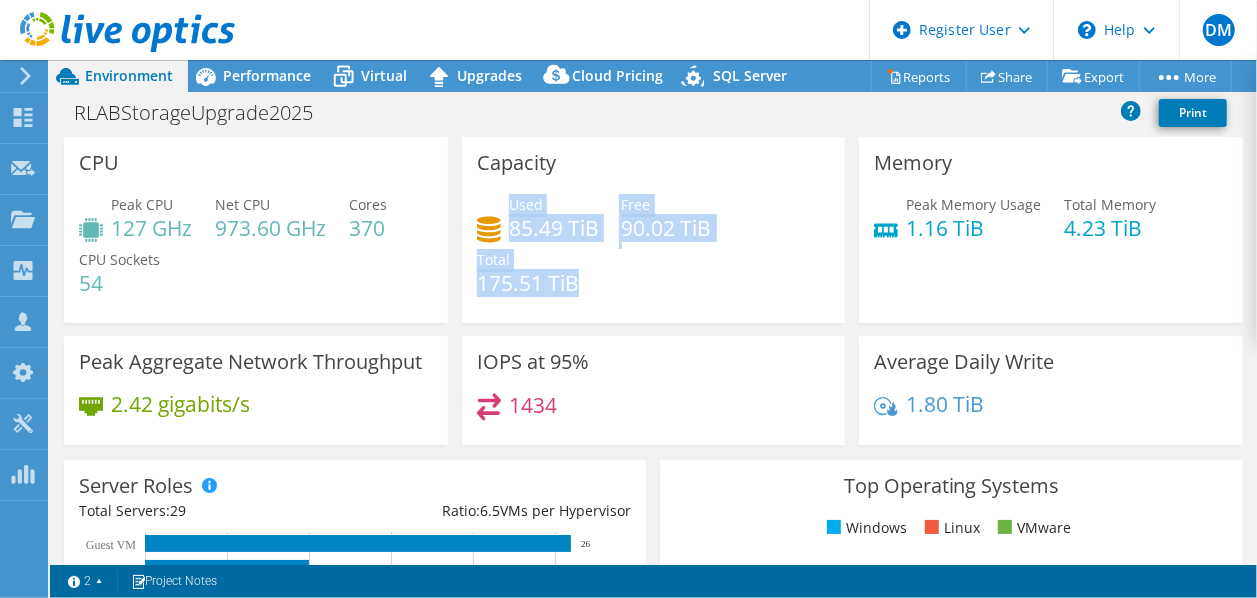drag, startPoint x: 506, startPoint y: 207, endPoint x: 591, endPoint y: 302, distance: 127.47549 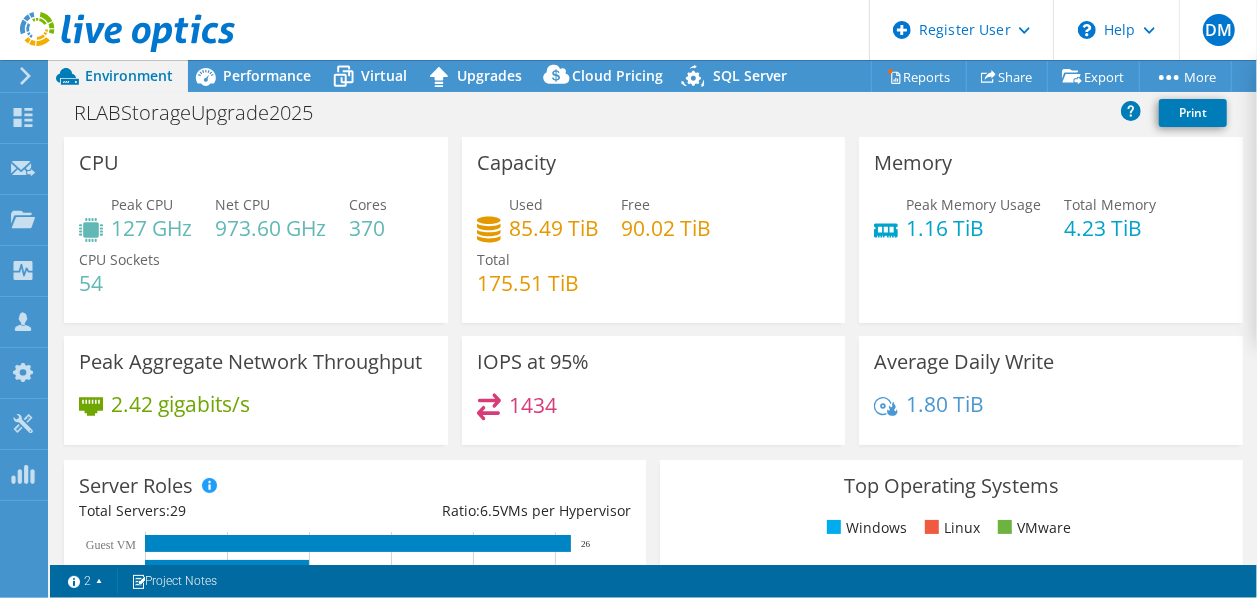 drag, startPoint x: 591, startPoint y: 301, endPoint x: 592, endPoint y: 291, distance: 10.049875 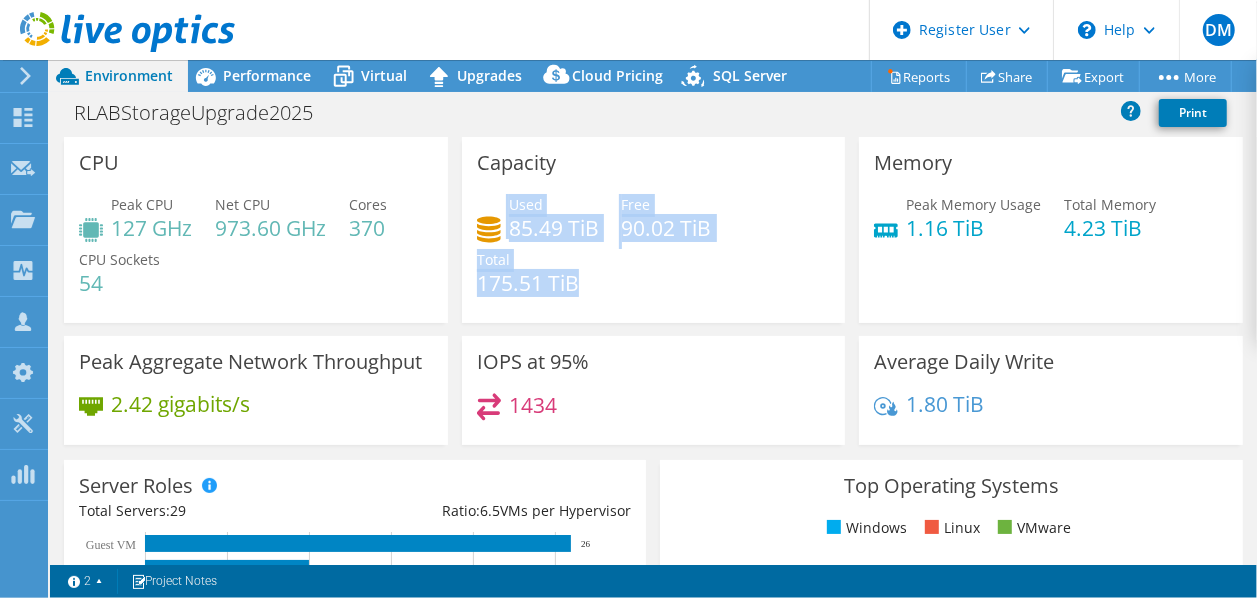 drag, startPoint x: 580, startPoint y: 285, endPoint x: 539, endPoint y: 228, distance: 70.21396 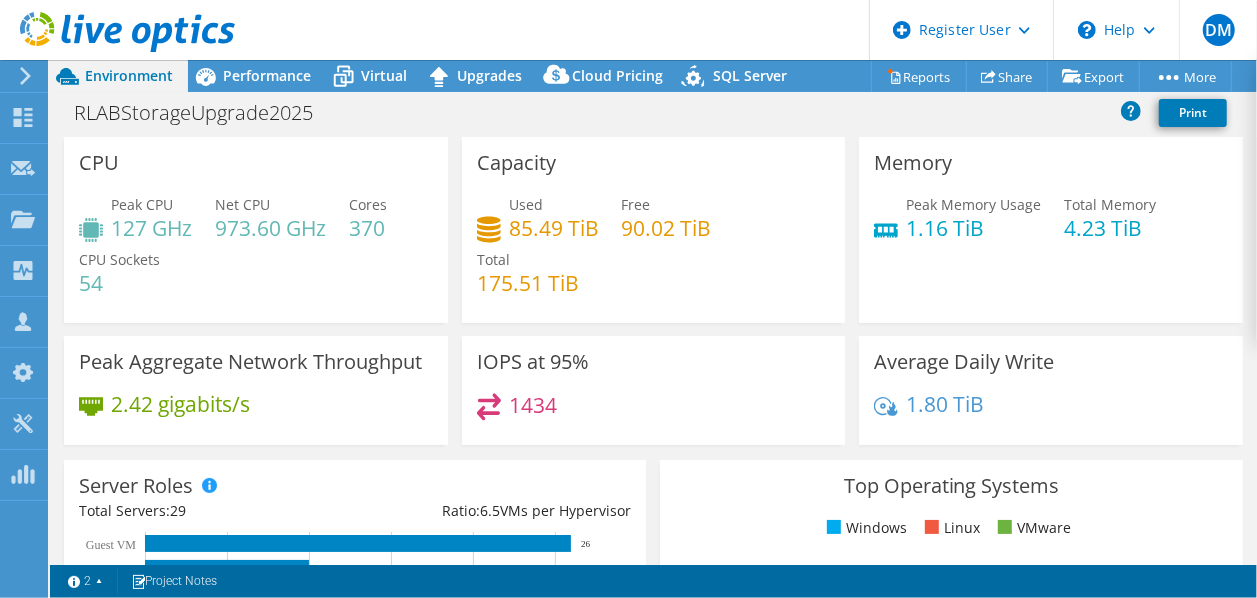 drag, startPoint x: 539, startPoint y: 228, endPoint x: 587, endPoint y: 270, distance: 63.780876 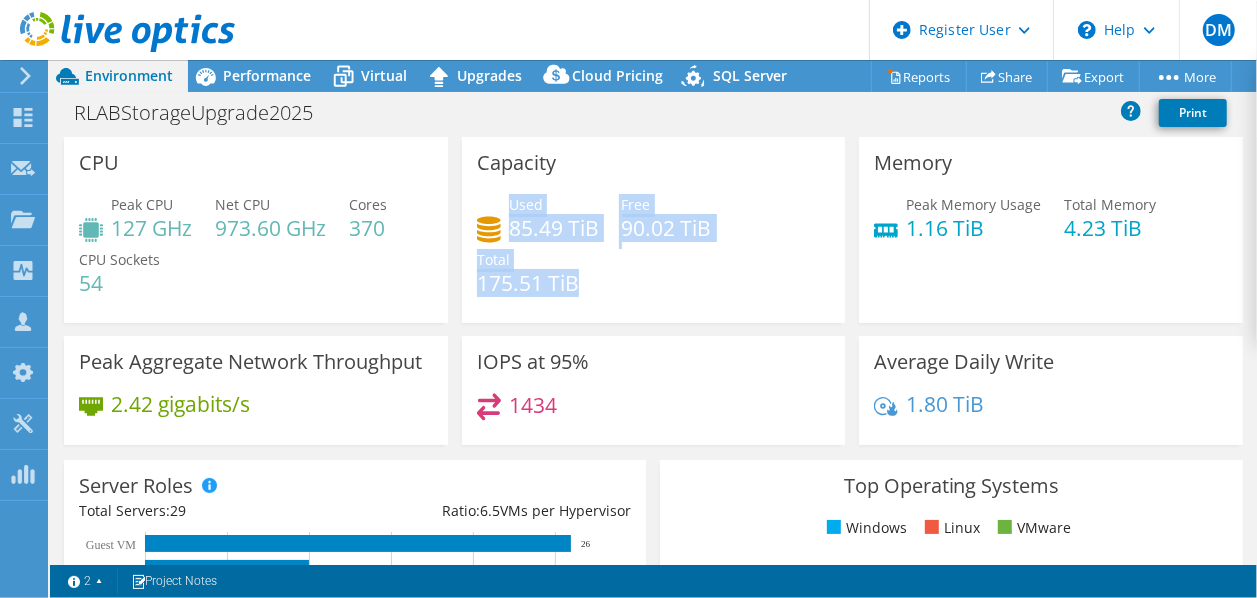 drag, startPoint x: 505, startPoint y: 205, endPoint x: 585, endPoint y: 282, distance: 111.03603 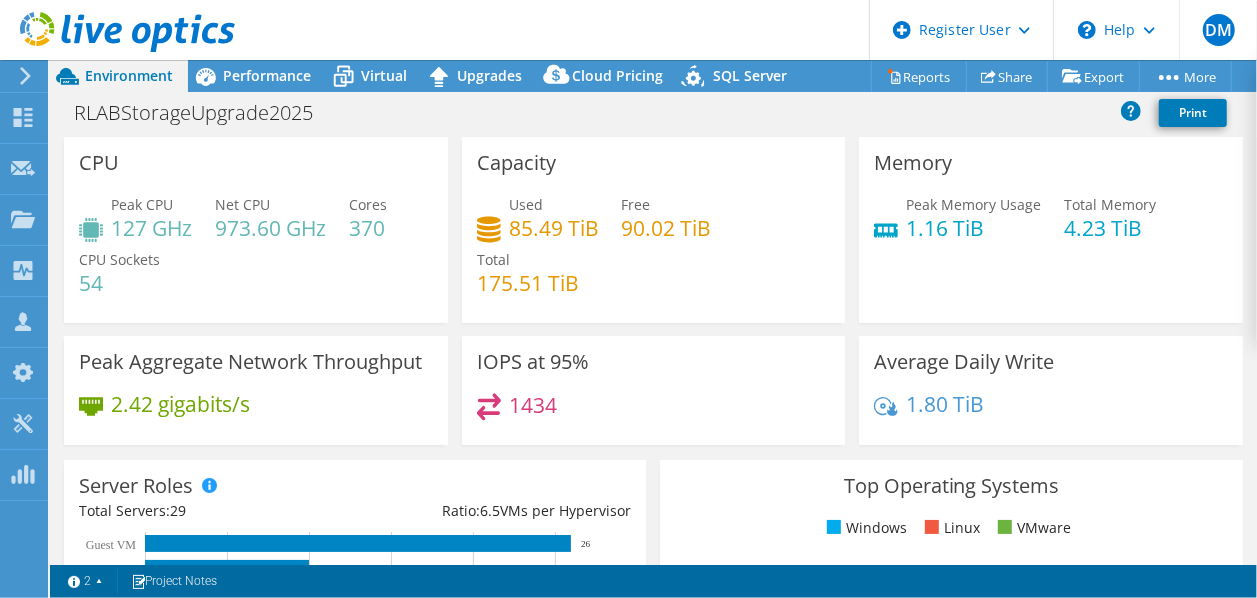 click on "Used
85.49 TiB
Free
90.02 TiB
Total
175.51 TiB" at bounding box center [654, 254] 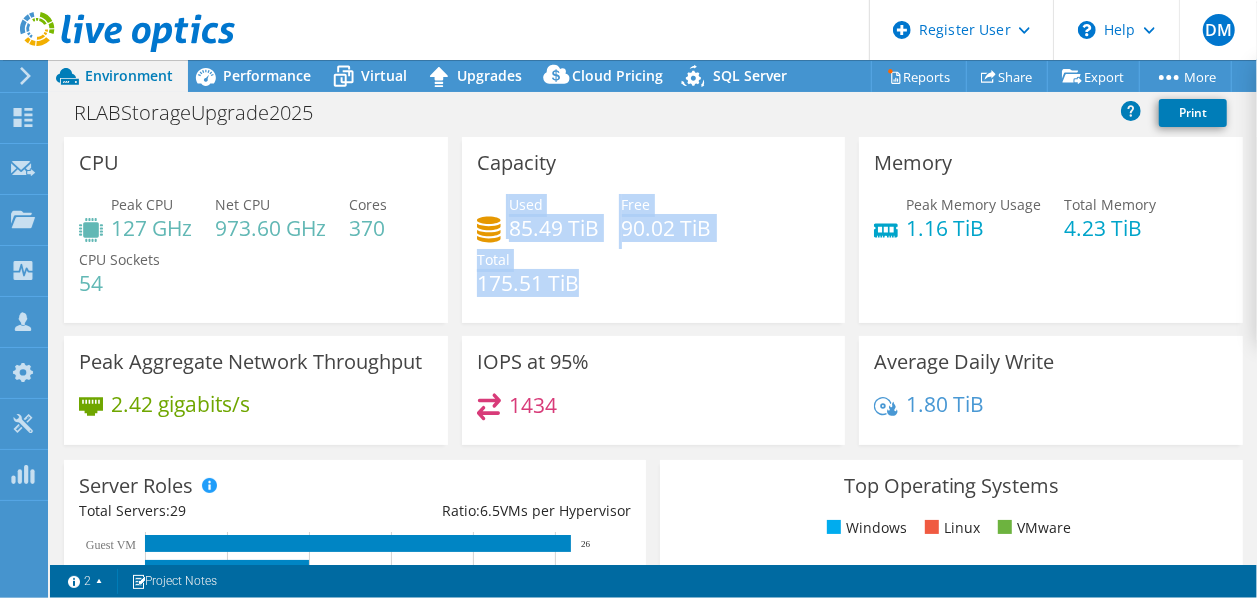 drag, startPoint x: 576, startPoint y: 286, endPoint x: 502, endPoint y: 205, distance: 109.713264 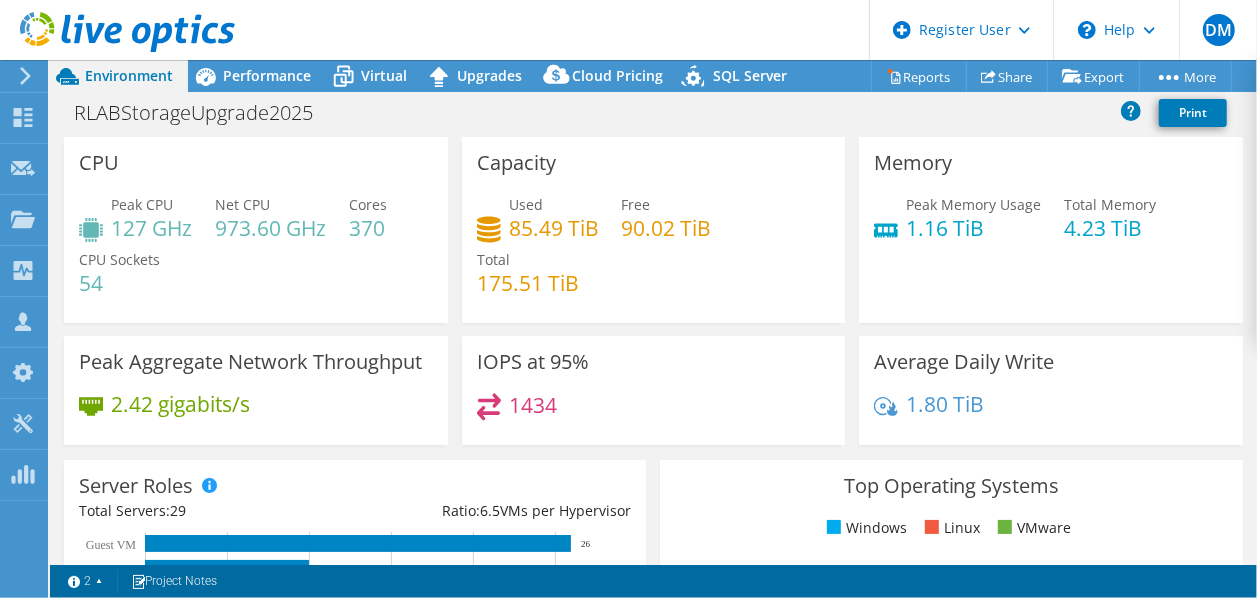 drag, startPoint x: 735, startPoint y: 305, endPoint x: 659, endPoint y: 304, distance: 76.00658 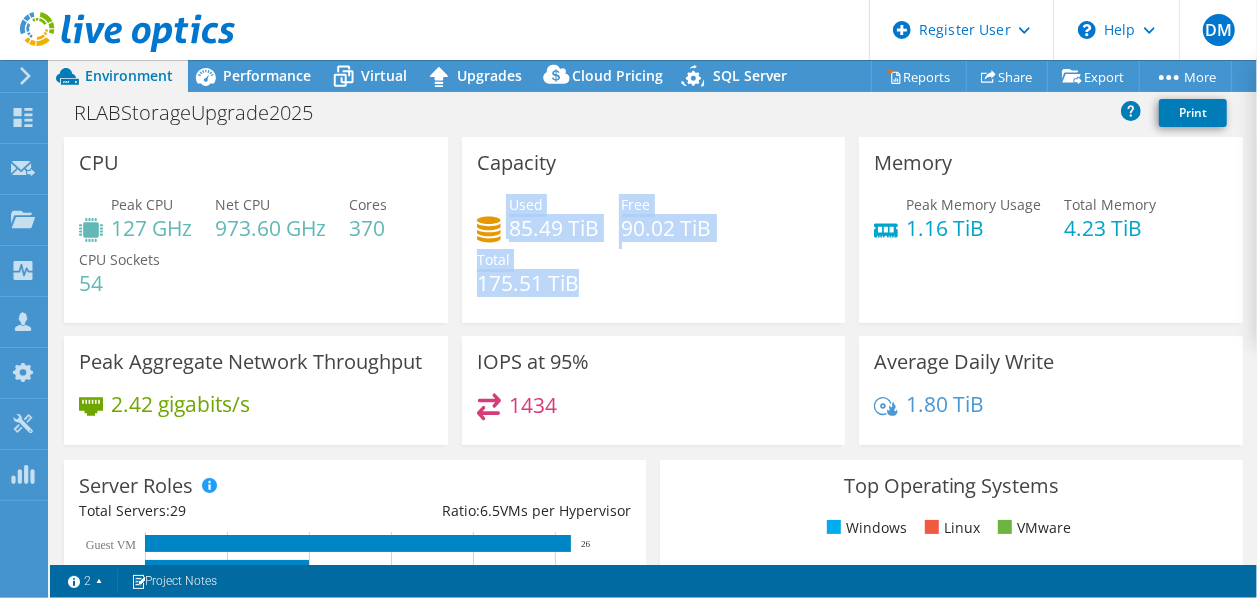 drag, startPoint x: 561, startPoint y: 275, endPoint x: 502, endPoint y: 198, distance: 97.00516 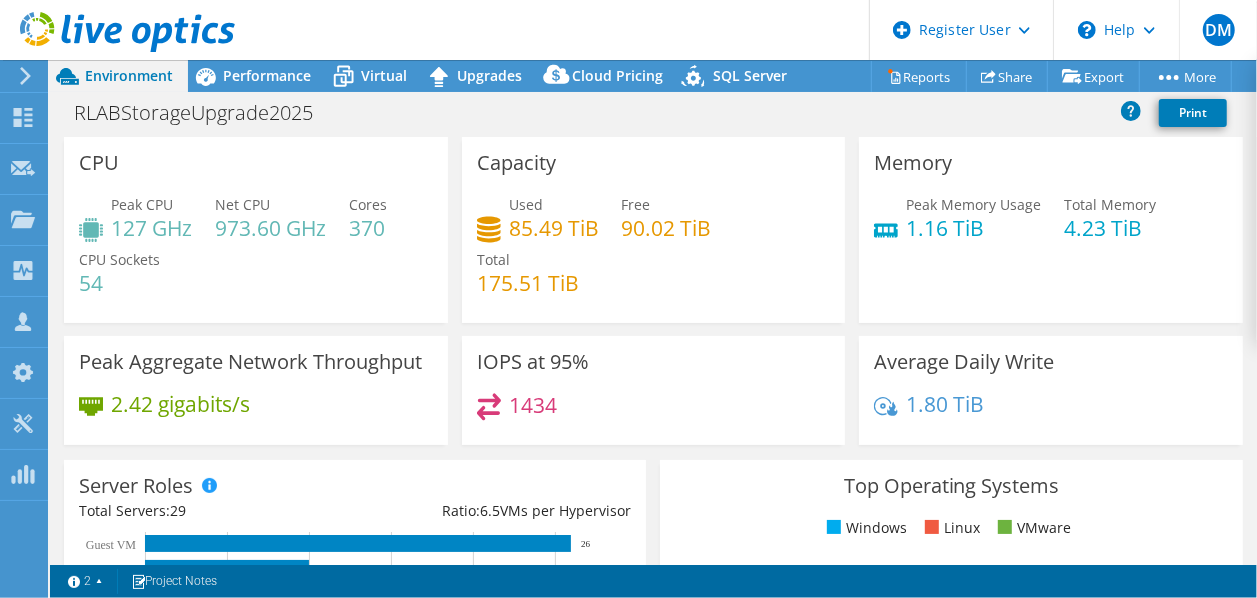 drag, startPoint x: 502, startPoint y: 198, endPoint x: 699, endPoint y: 278, distance: 212.62408 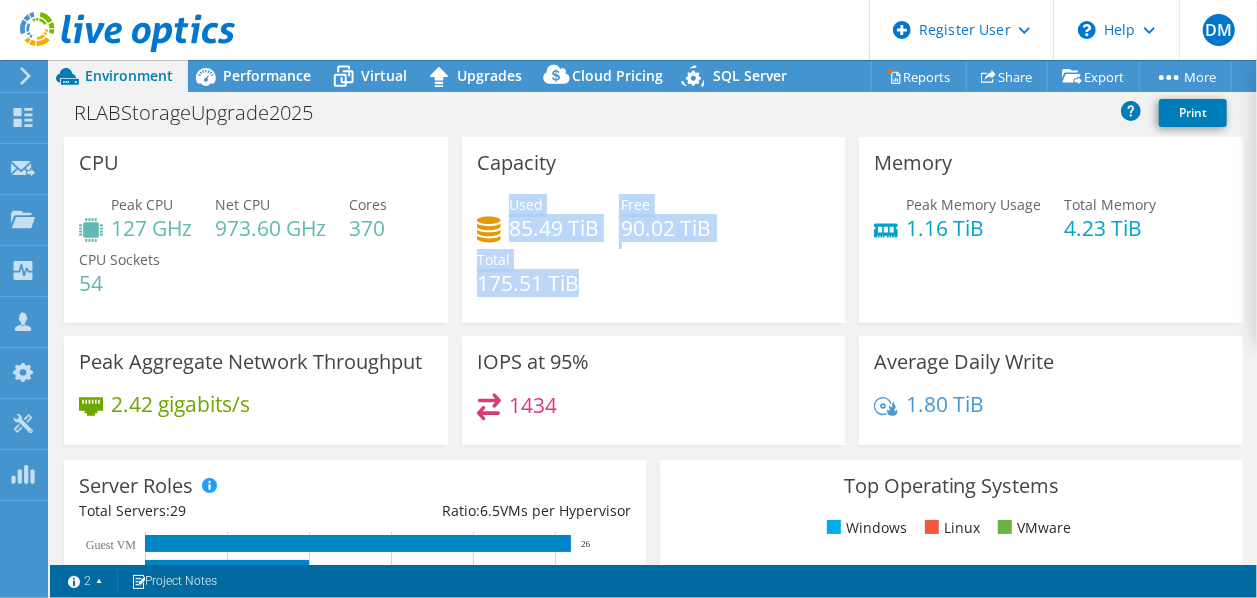 drag, startPoint x: 584, startPoint y: 281, endPoint x: 505, endPoint y: 200, distance: 113.14592 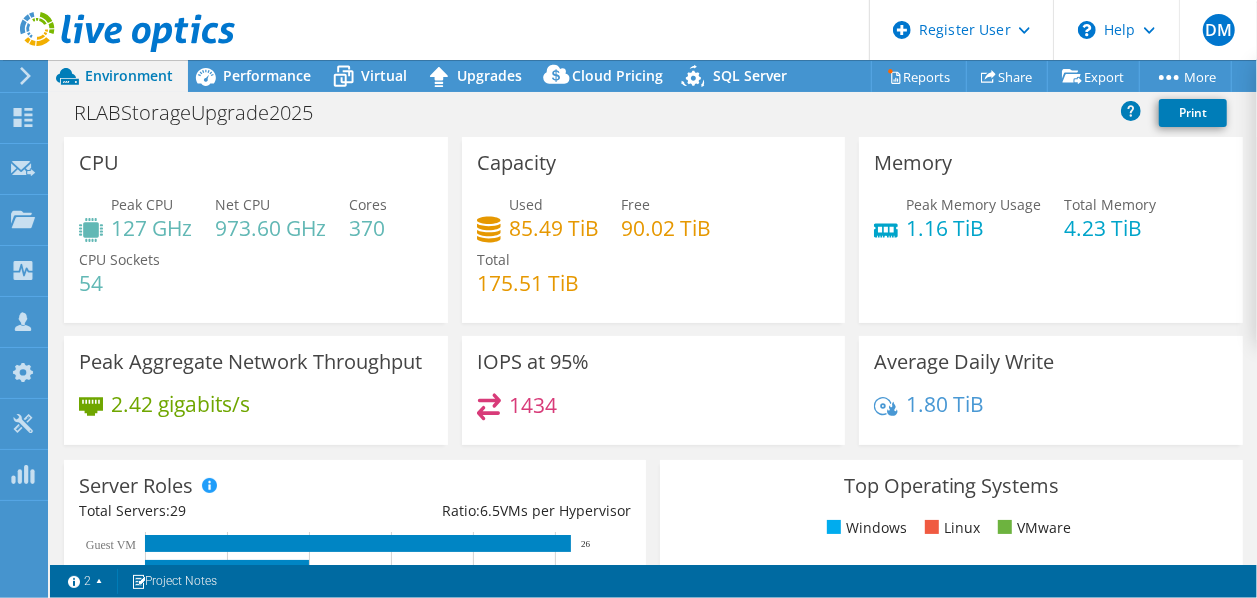 click on "1434" at bounding box center (654, 414) 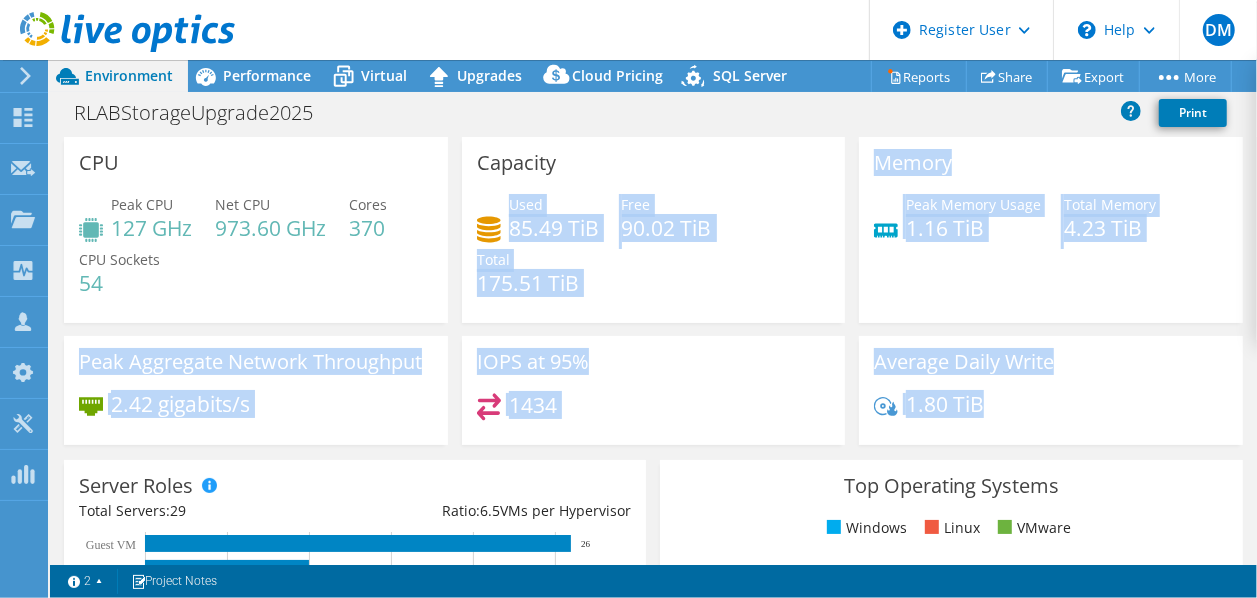 drag, startPoint x: 508, startPoint y: 206, endPoint x: 1028, endPoint y: 406, distance: 557.13556 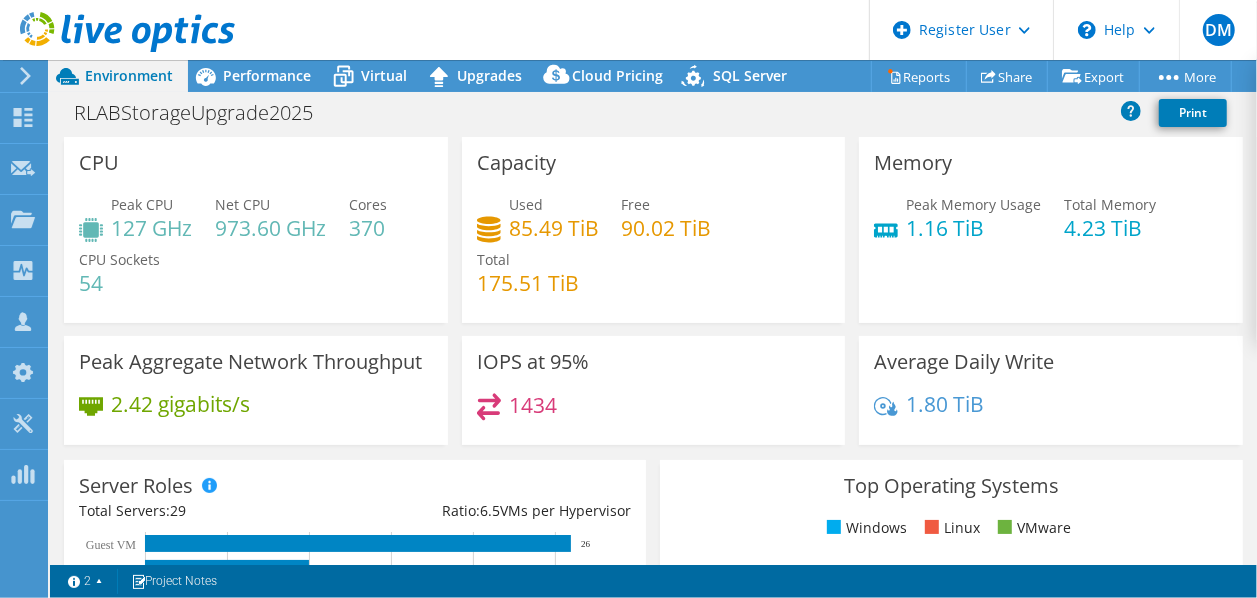 click on "1.80 TiB" at bounding box center (1051, 414) 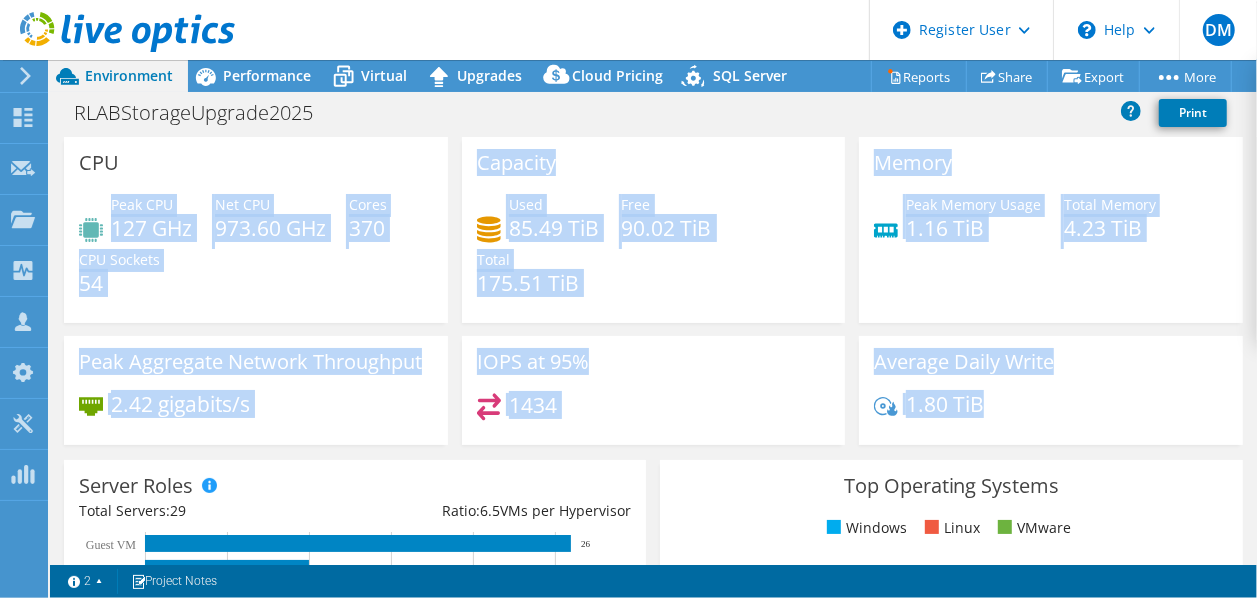 drag, startPoint x: 726, startPoint y: 368, endPoint x: 114, endPoint y: 211, distance: 631.8172 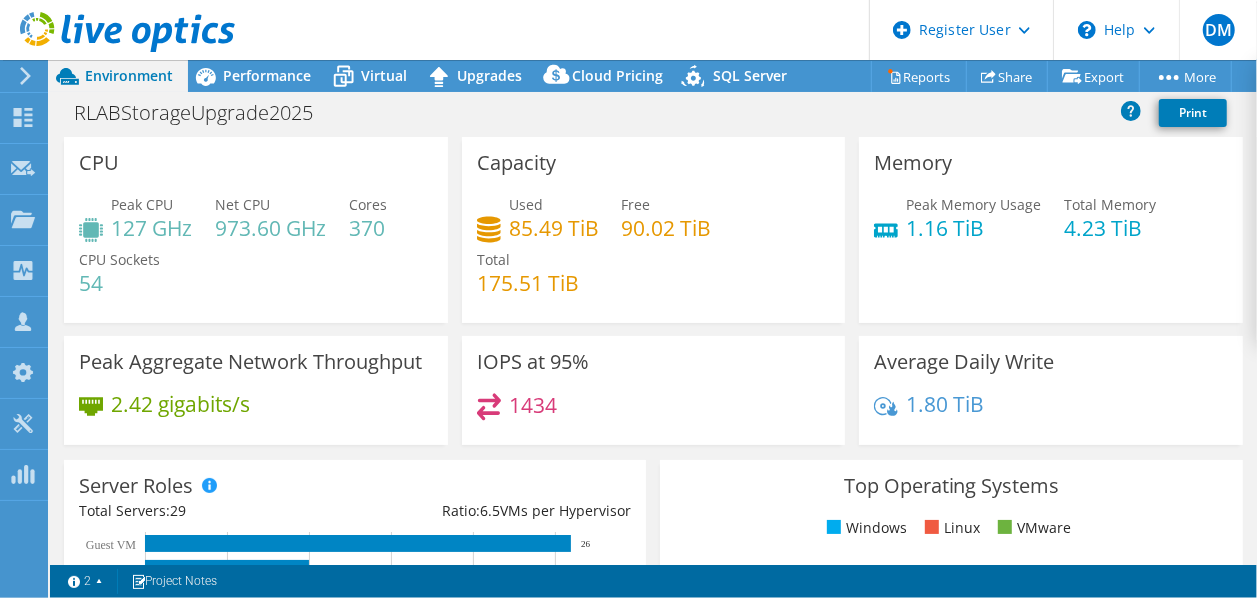 click on "1.80 TiB" at bounding box center [1051, 414] 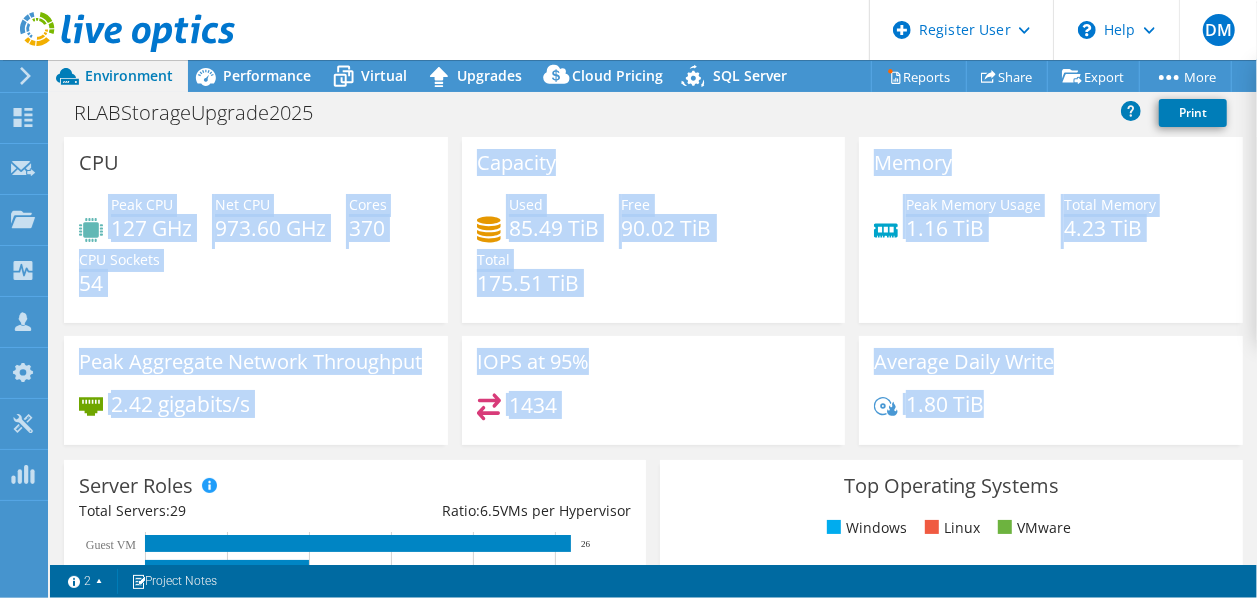 drag, startPoint x: 1013, startPoint y: 405, endPoint x: 101, endPoint y: 210, distance: 932.6141 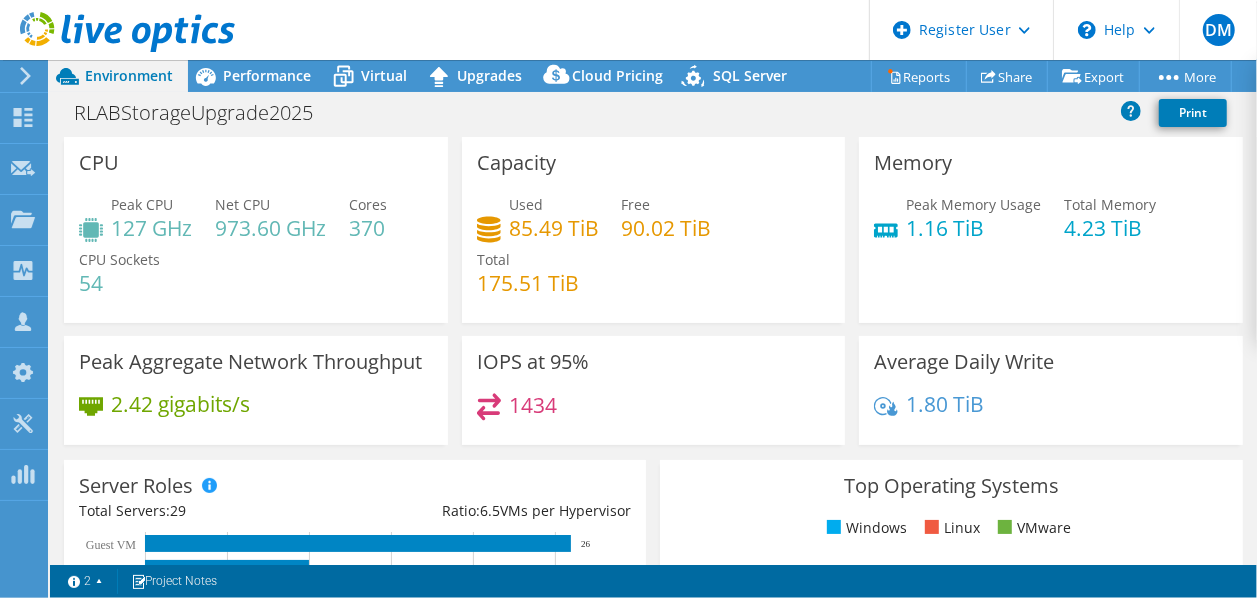 click on "1.80 TiB" at bounding box center (1051, 414) 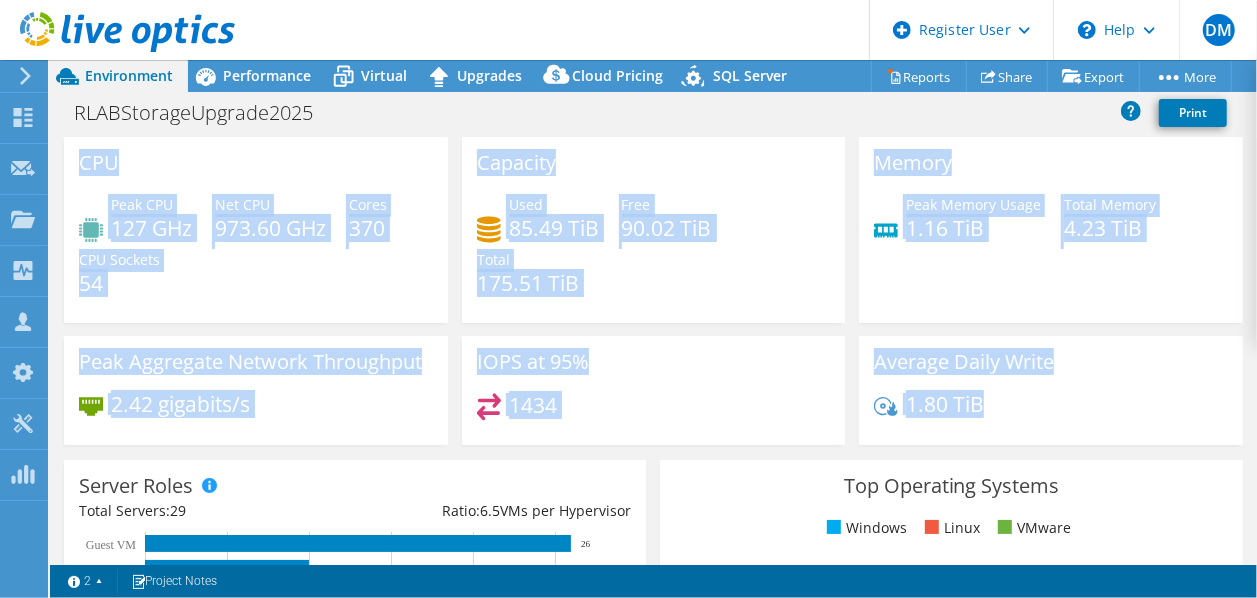 drag, startPoint x: 861, startPoint y: 321, endPoint x: 88, endPoint y: 149, distance: 791.90466 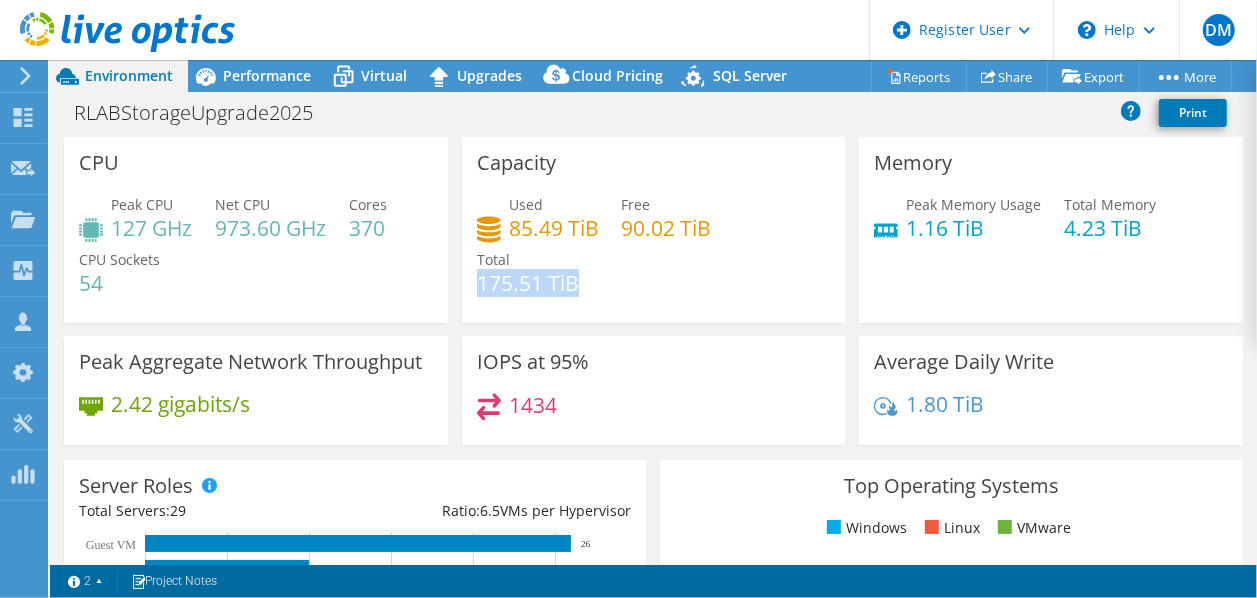 drag, startPoint x: 474, startPoint y: 280, endPoint x: 604, endPoint y: 298, distance: 131.24023 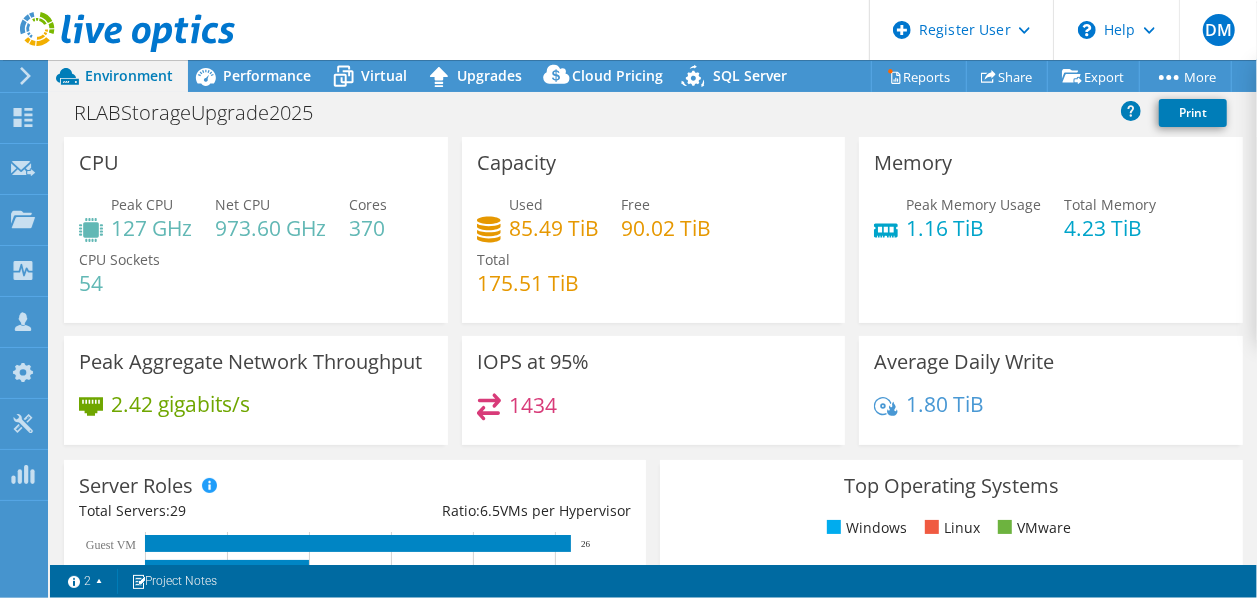 click on "Used
85.49 TiB
Free
90.02 TiB
Total
175.51 TiB" at bounding box center [654, 254] 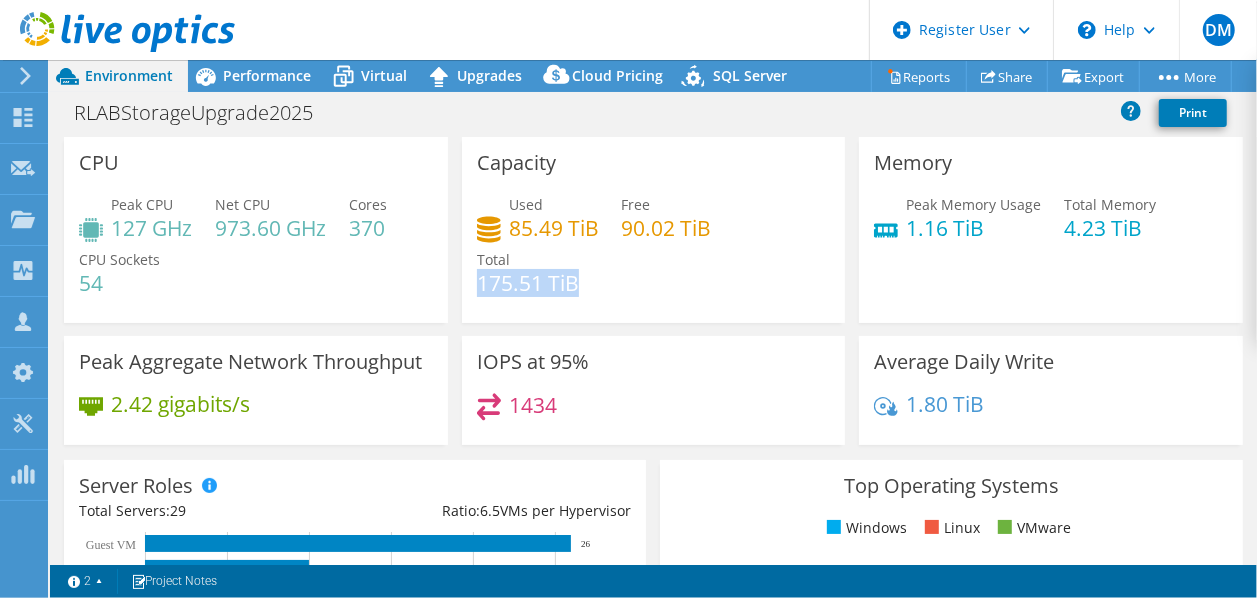 drag, startPoint x: 590, startPoint y: 285, endPoint x: 474, endPoint y: 285, distance: 116 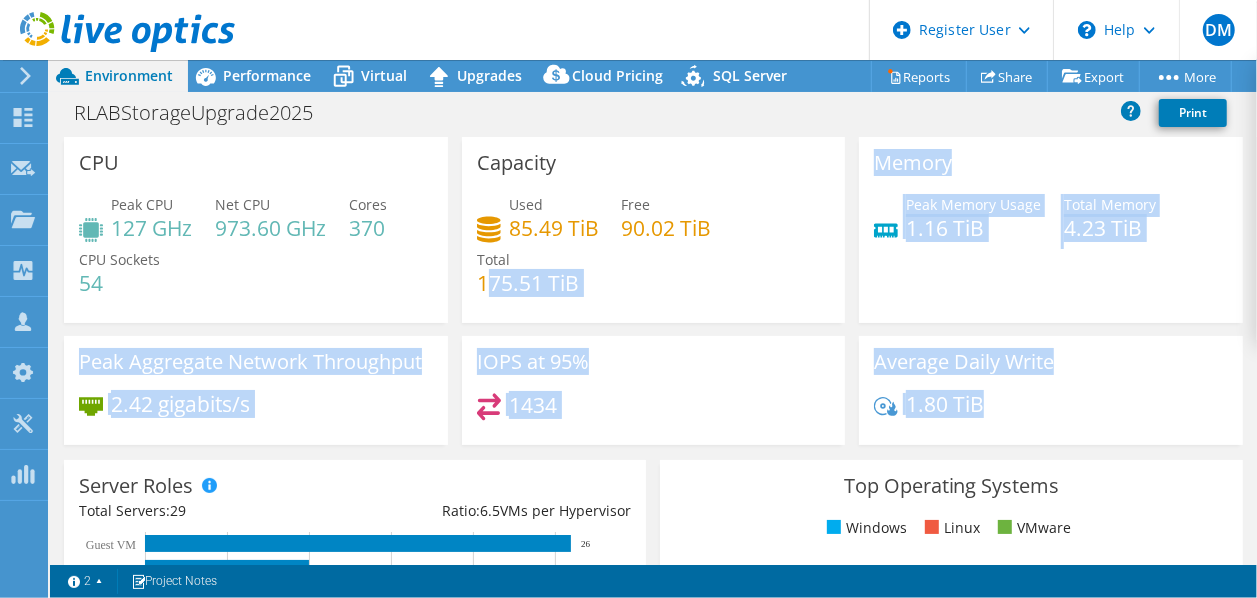 drag, startPoint x: 479, startPoint y: 284, endPoint x: 1049, endPoint y: 429, distance: 588.1539 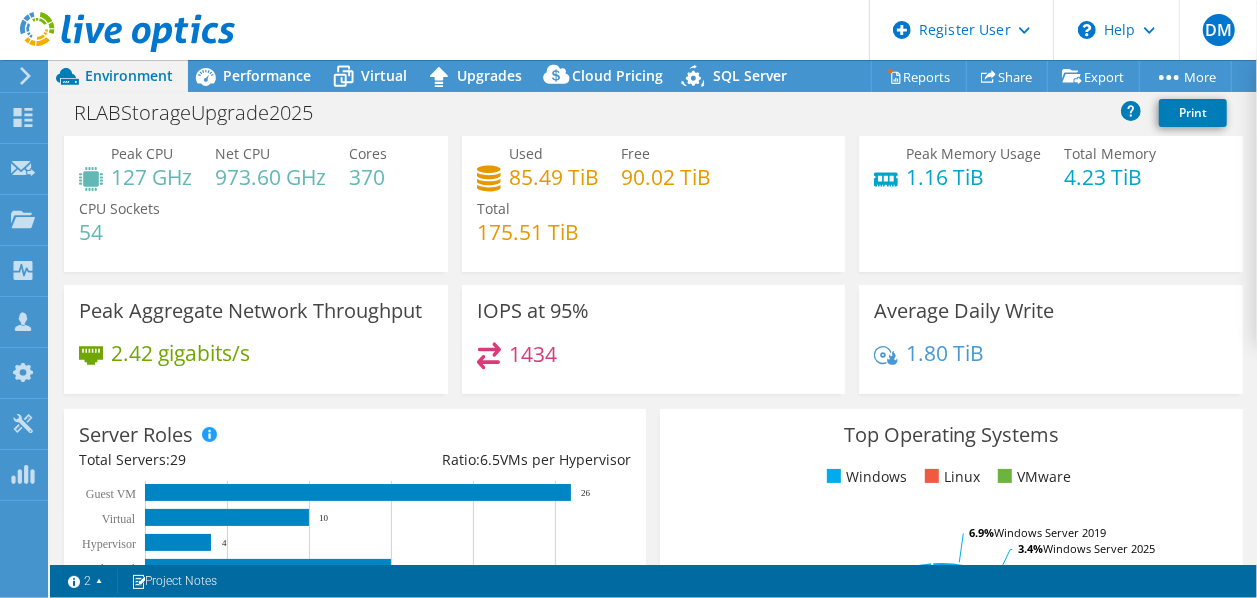 scroll, scrollTop: 0, scrollLeft: 0, axis: both 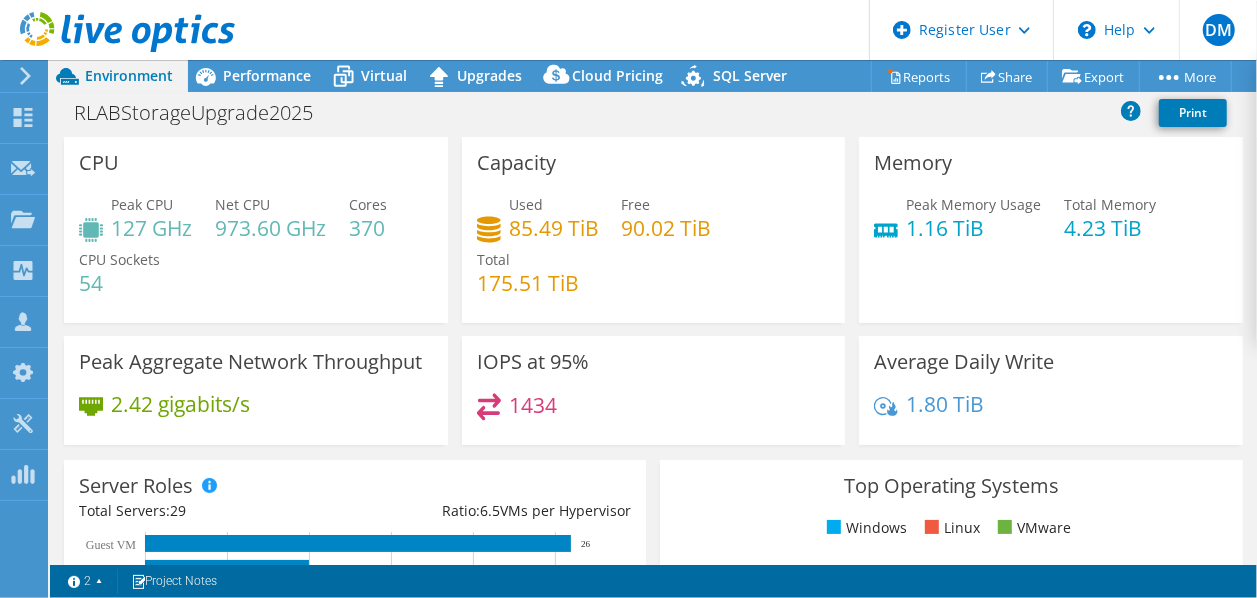 click on "IOPS at 95%
1434" at bounding box center [654, 390] 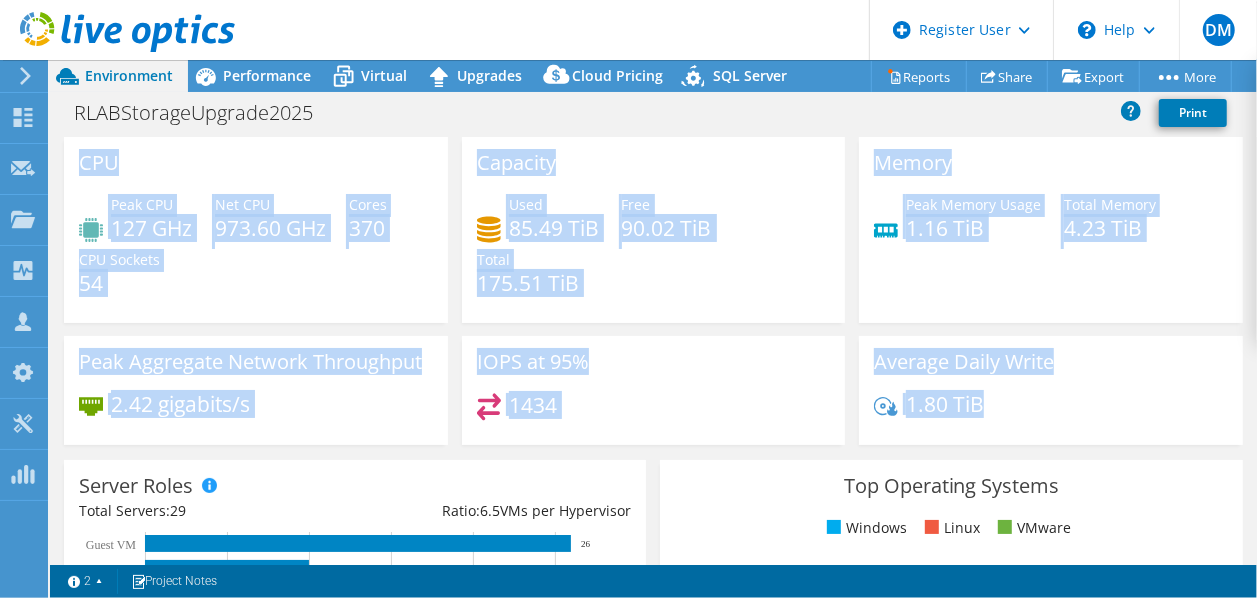 drag, startPoint x: 1024, startPoint y: 414, endPoint x: 82, endPoint y: 153, distance: 977.48914 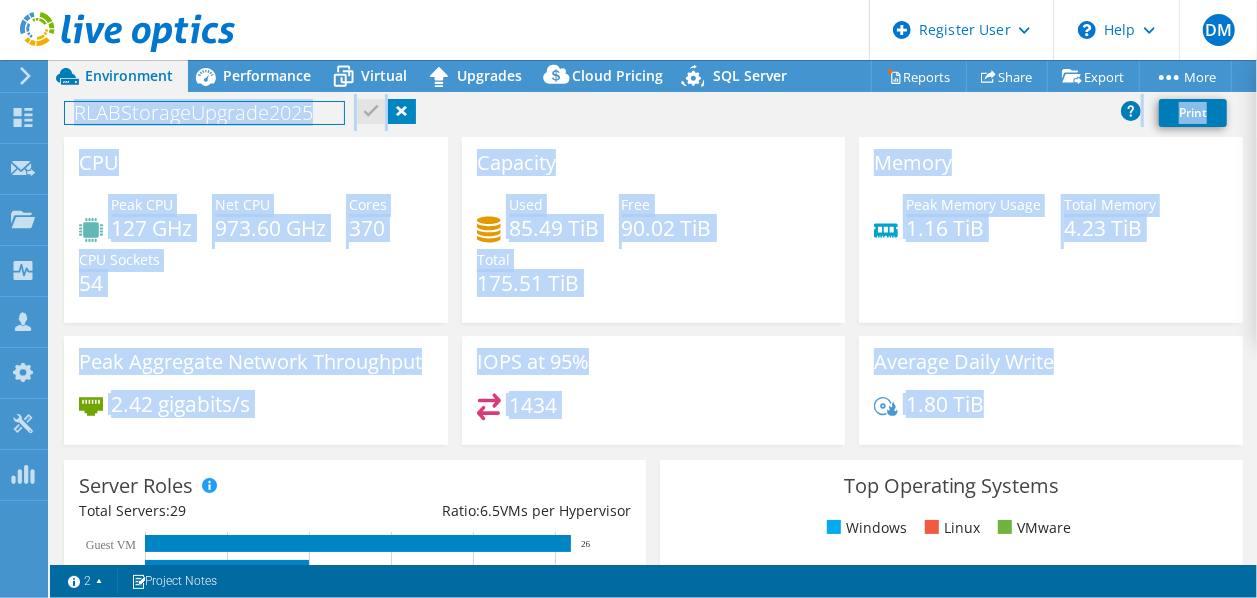 drag, startPoint x: 996, startPoint y: 413, endPoint x: 222, endPoint y: 257, distance: 789.56445 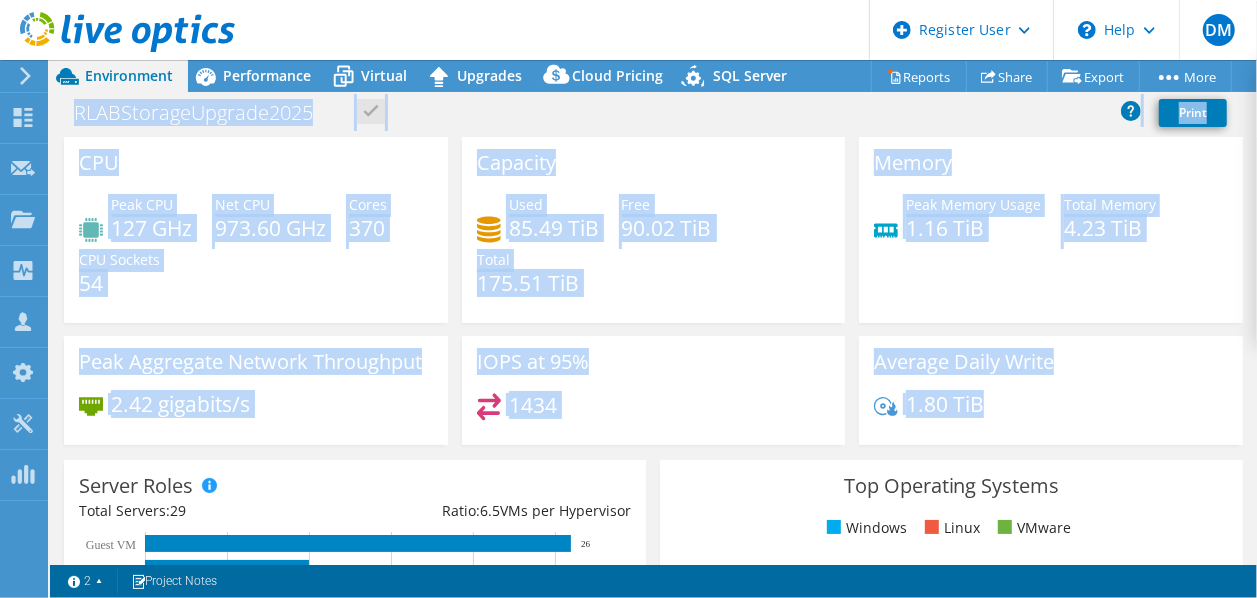 click on "Peak CPU
127 GHz
Net CPU
973.60 GHz
Cores
370
CPU Sockets
54" at bounding box center (256, 254) 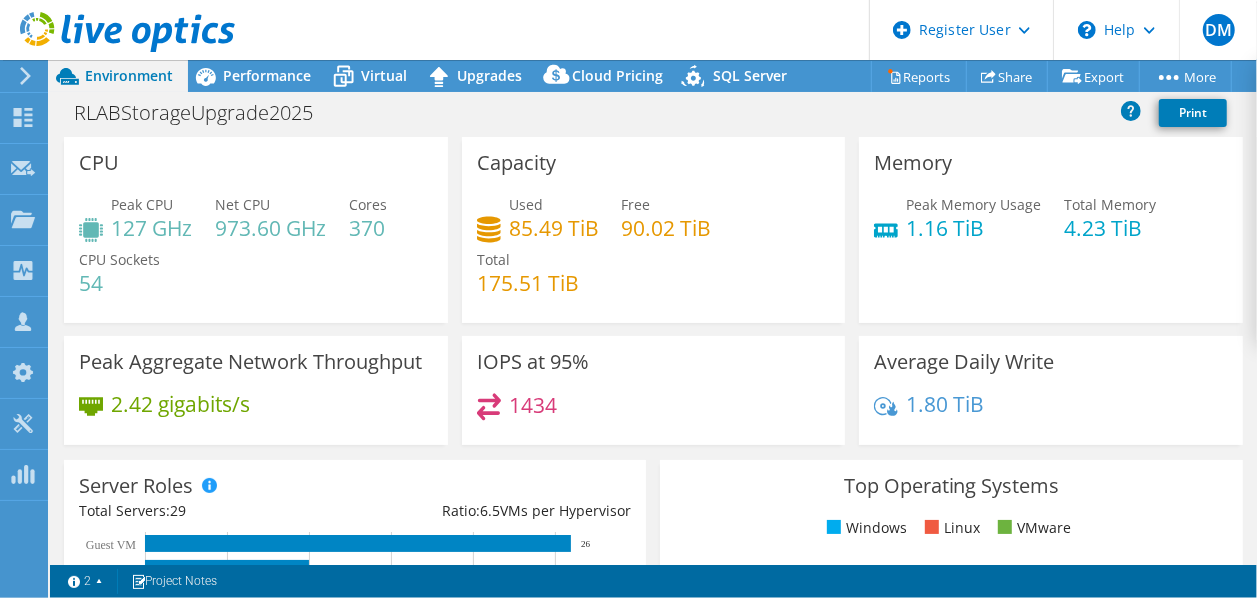 click on "Peak CPU
127 GHz
Net CPU
973.60 GHz
Cores
370
CPU Sockets
54" at bounding box center [256, 254] 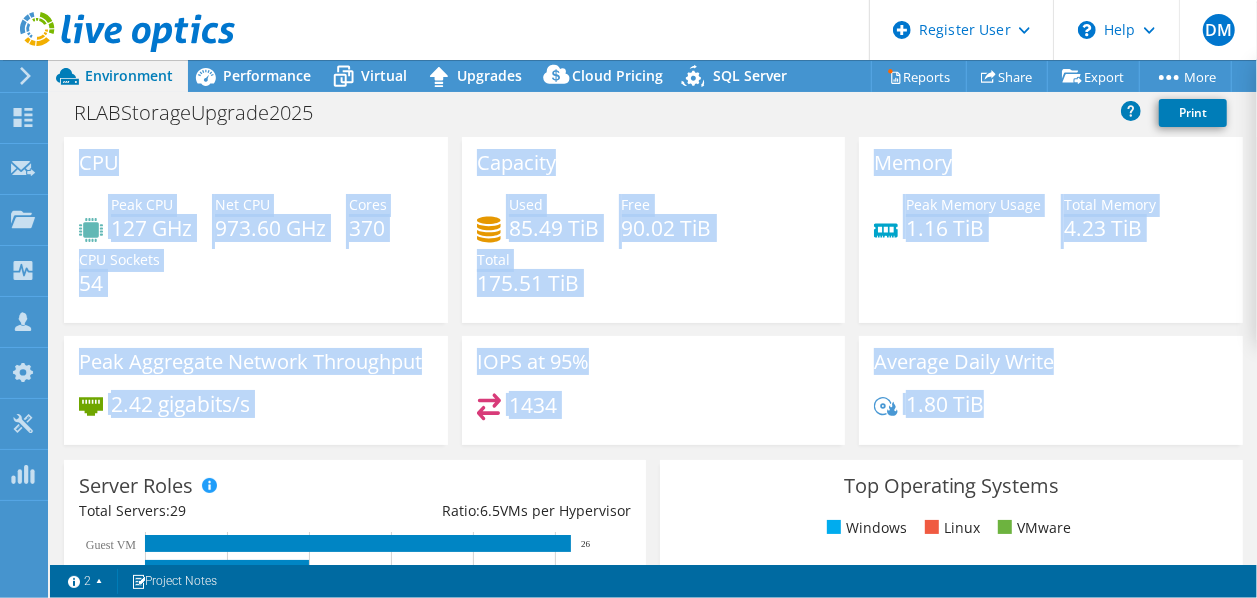 drag, startPoint x: 79, startPoint y: 162, endPoint x: 1005, endPoint y: 407, distance: 957.86273 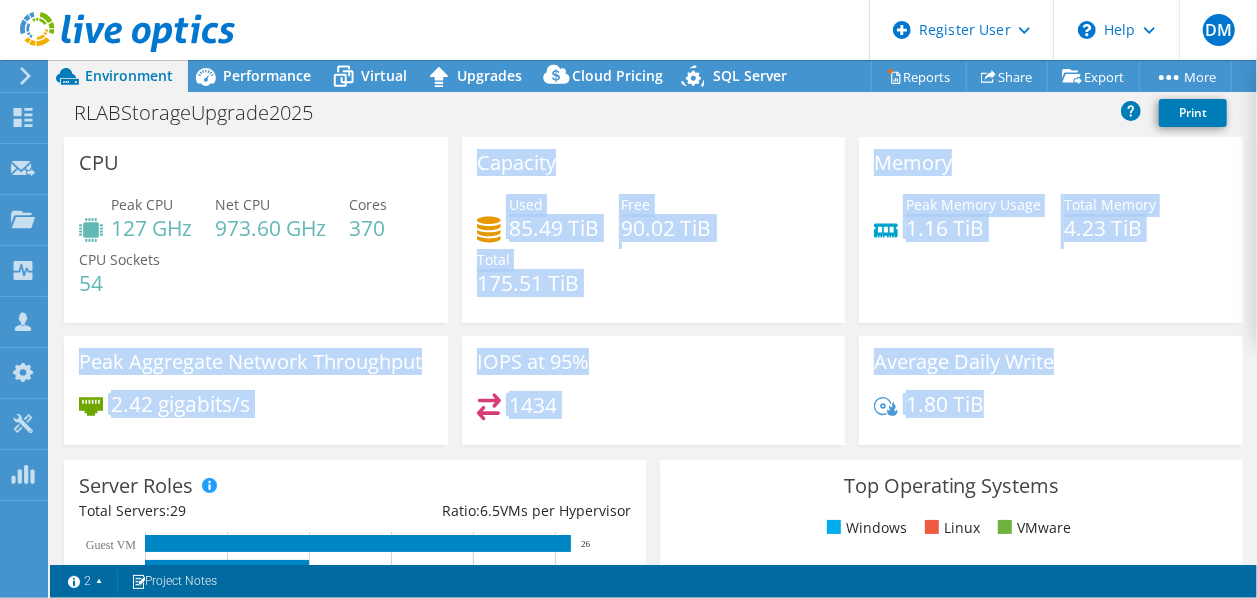 drag, startPoint x: 1006, startPoint y: 407, endPoint x: 180, endPoint y: 280, distance: 835.7063 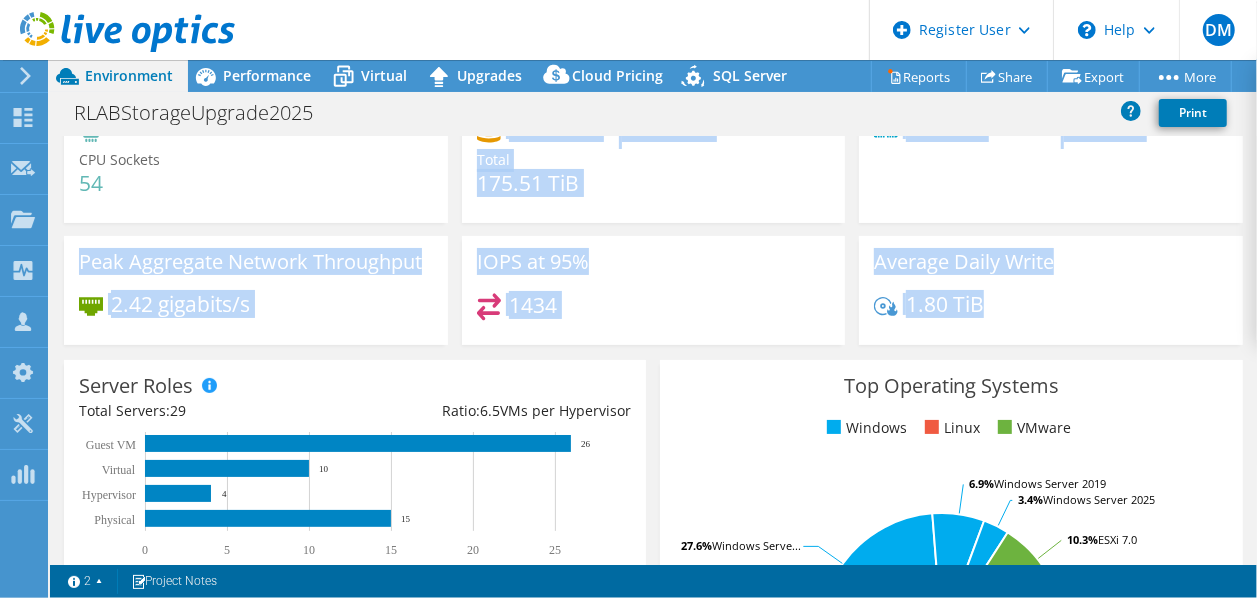 scroll, scrollTop: 0, scrollLeft: 0, axis: both 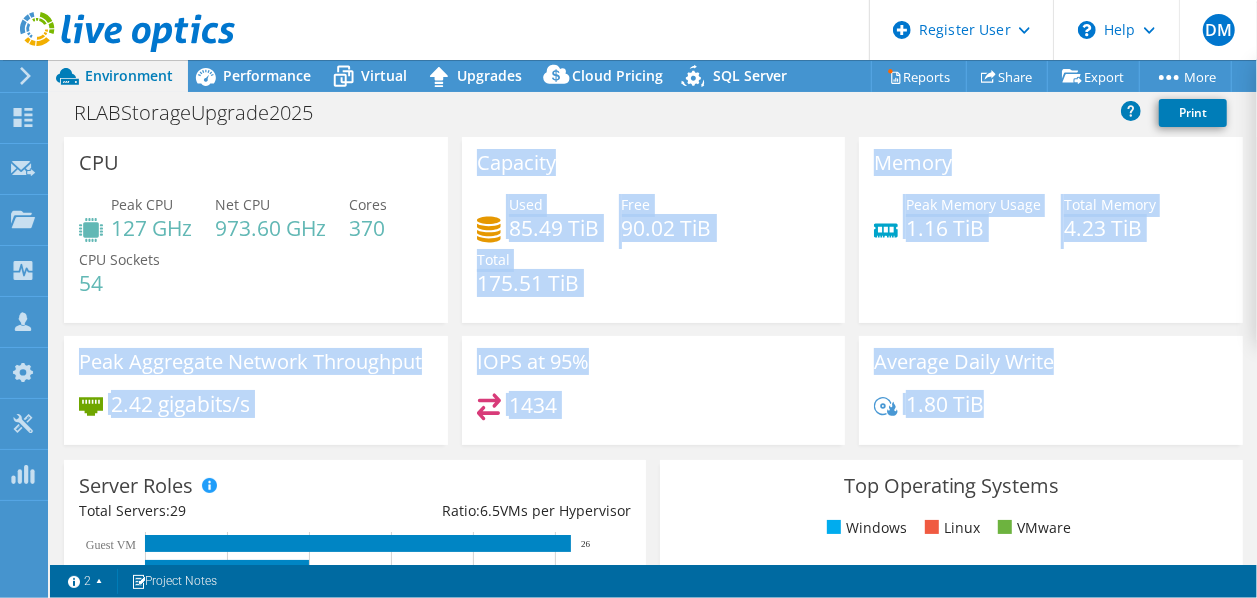click on "Used
85.49 TiB
Free
90.02 TiB
Total
175.51 TiB" at bounding box center (654, 254) 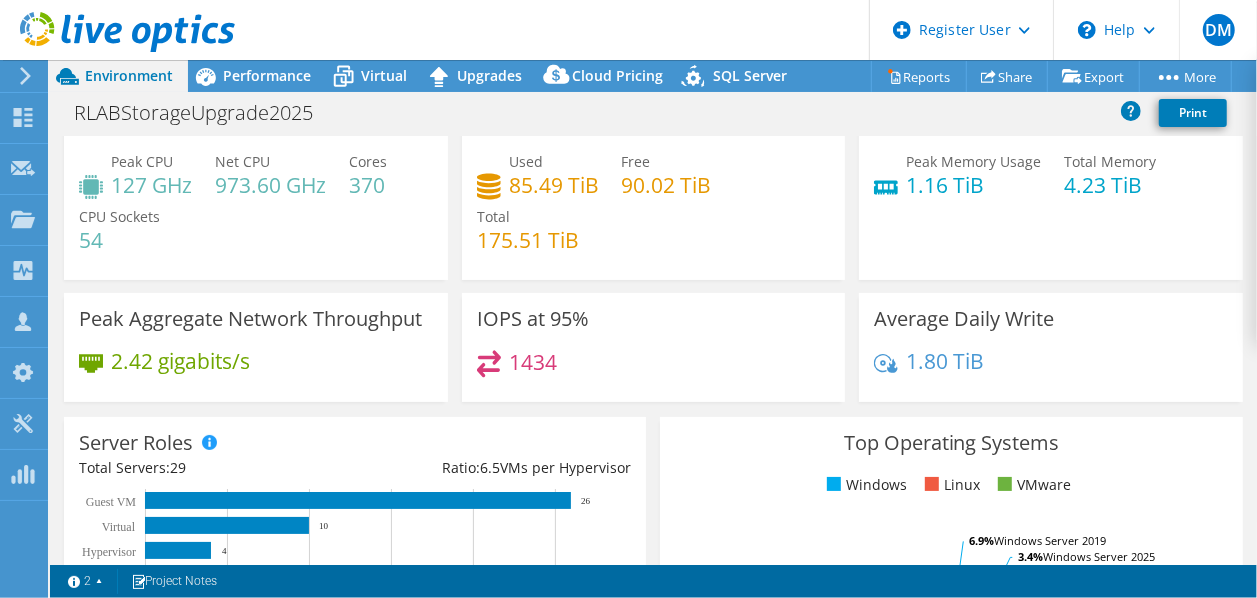 scroll, scrollTop: 0, scrollLeft: 0, axis: both 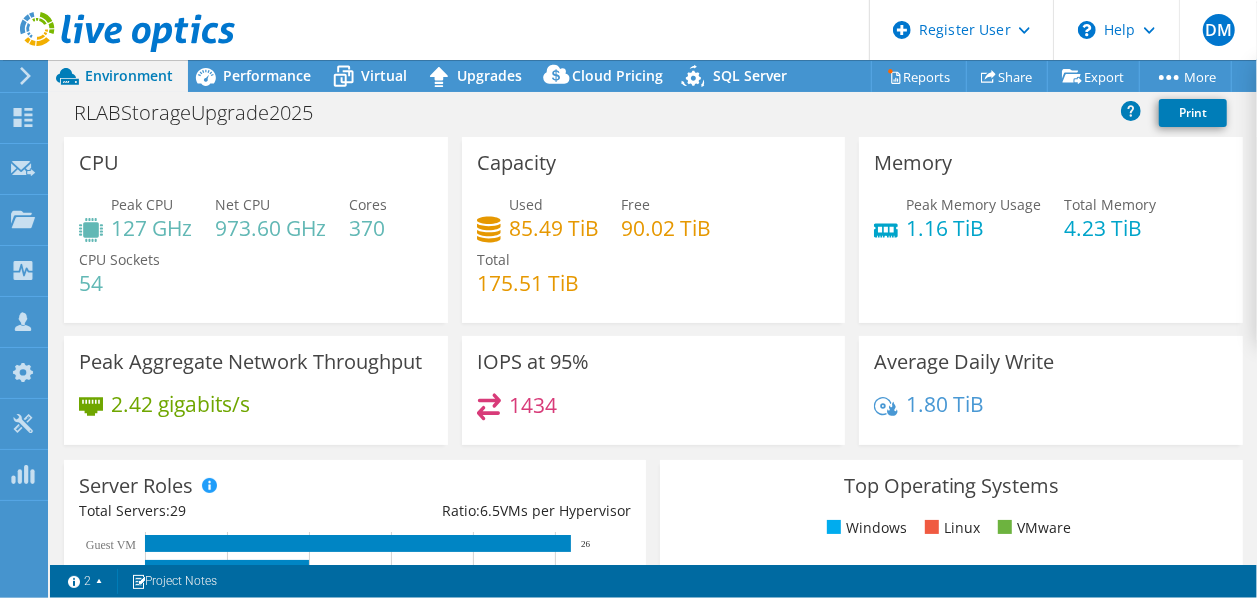 click on "Used
85.49 TiB
Free
90.02 TiB
Total
175.51 TiB" at bounding box center [654, 254] 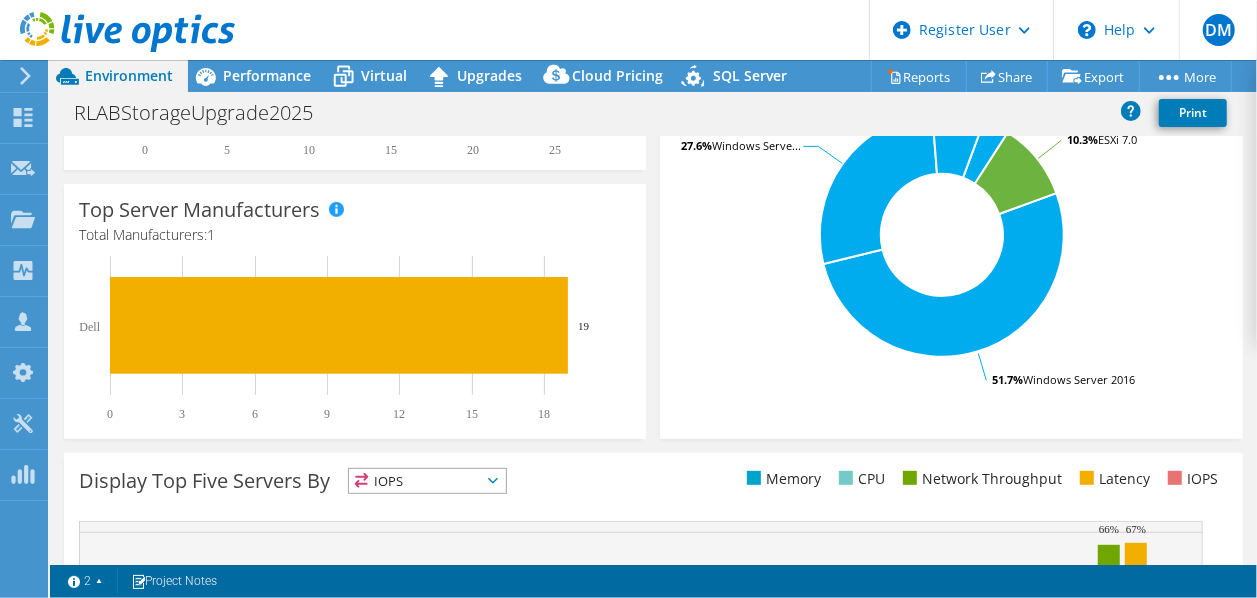 scroll, scrollTop: 399, scrollLeft: 0, axis: vertical 